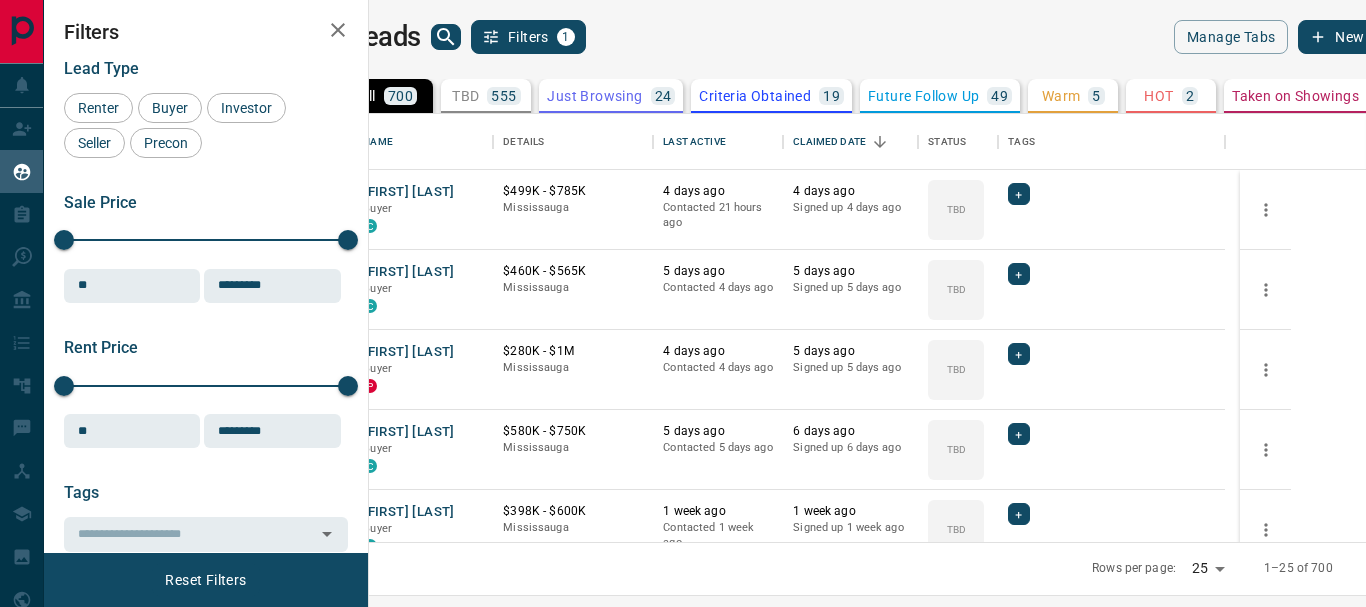 scroll, scrollTop: 0, scrollLeft: 0, axis: both 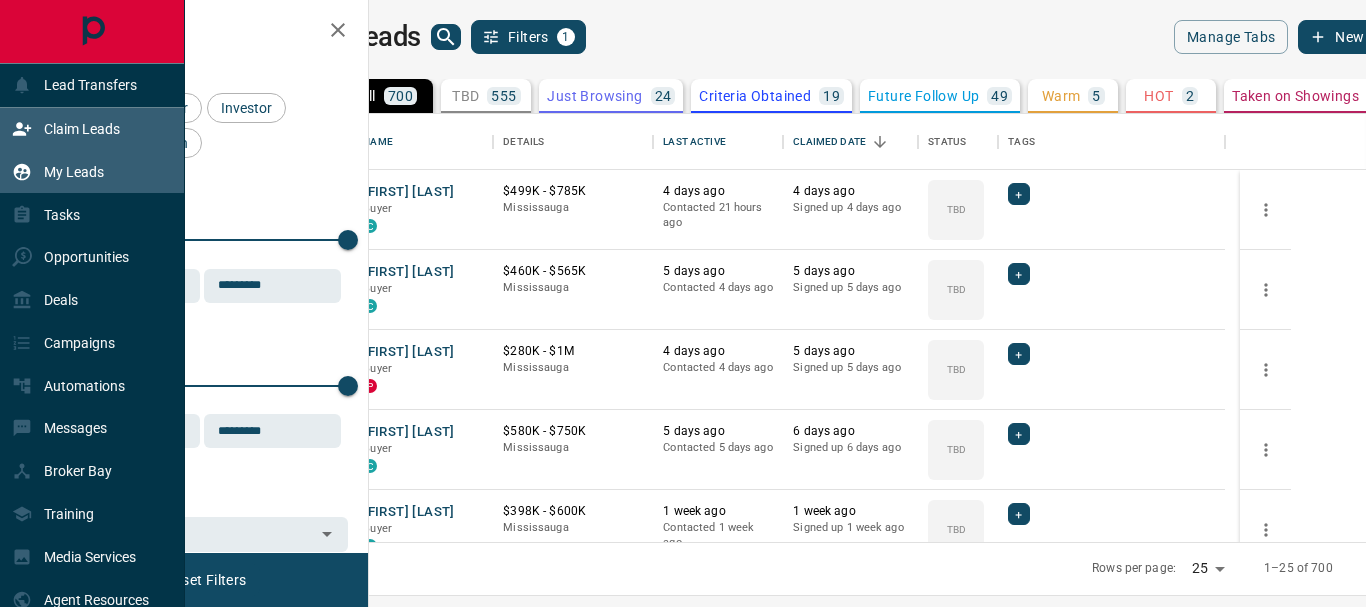 click on "Claim Leads" at bounding box center (82, 129) 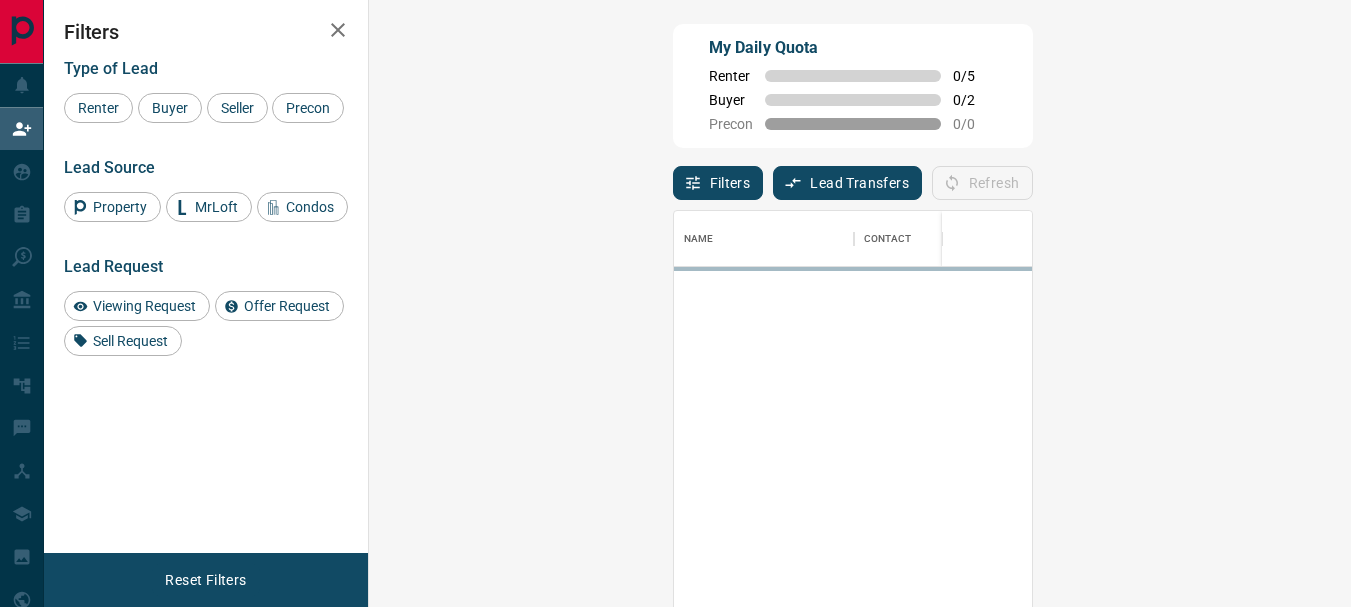 scroll, scrollTop: 16, scrollLeft: 16, axis: both 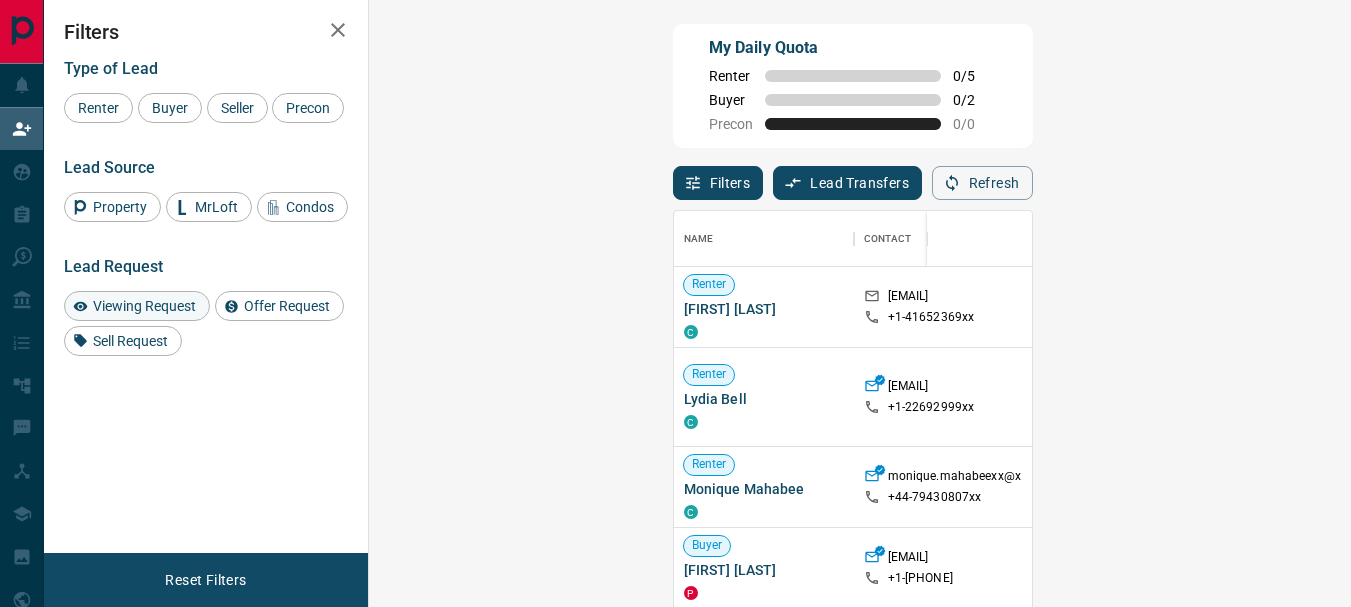 click on "Viewing Request" at bounding box center [144, 306] 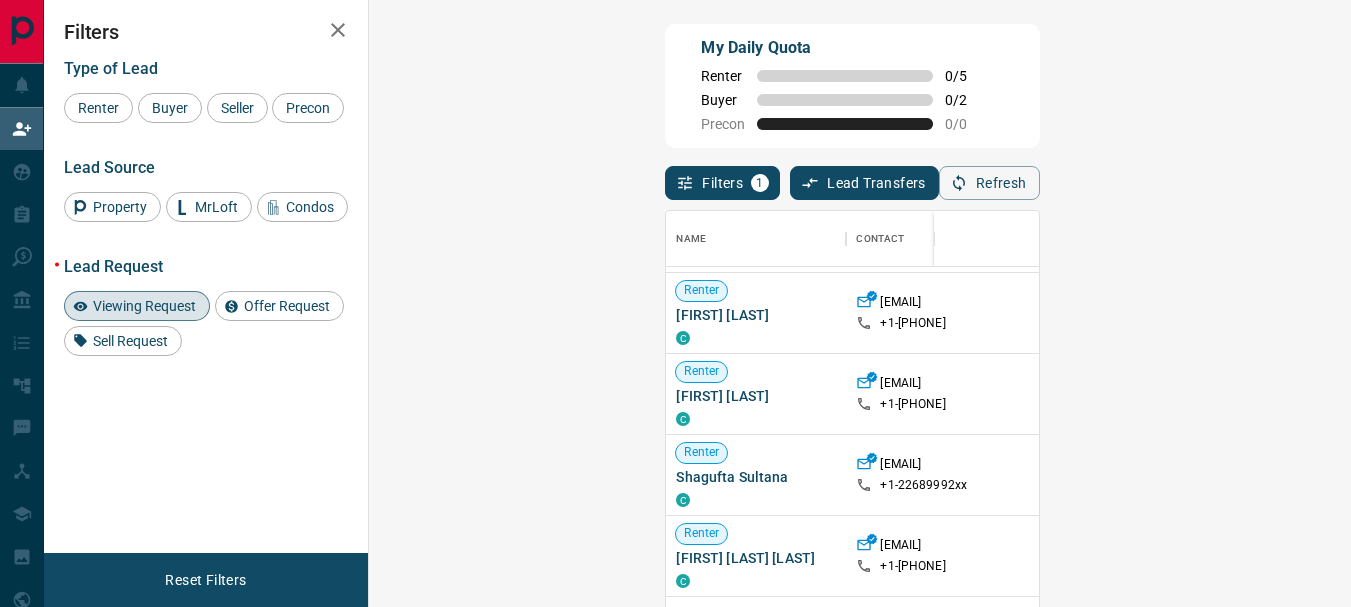 scroll, scrollTop: 358, scrollLeft: 0, axis: vertical 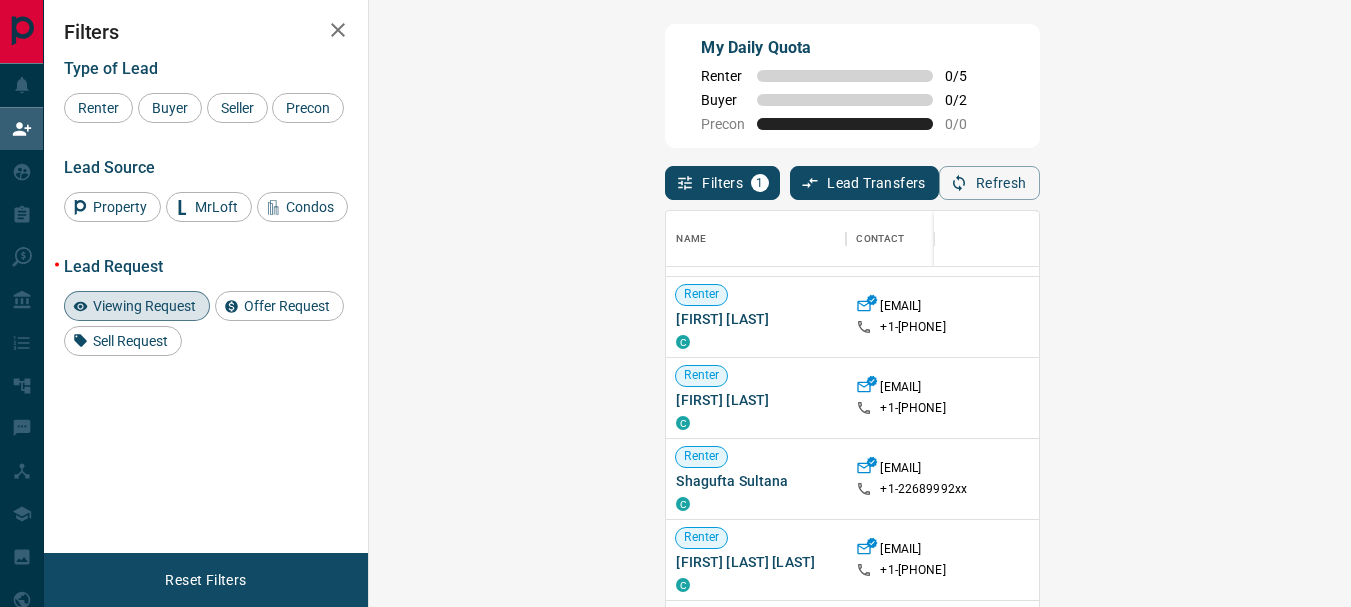 click 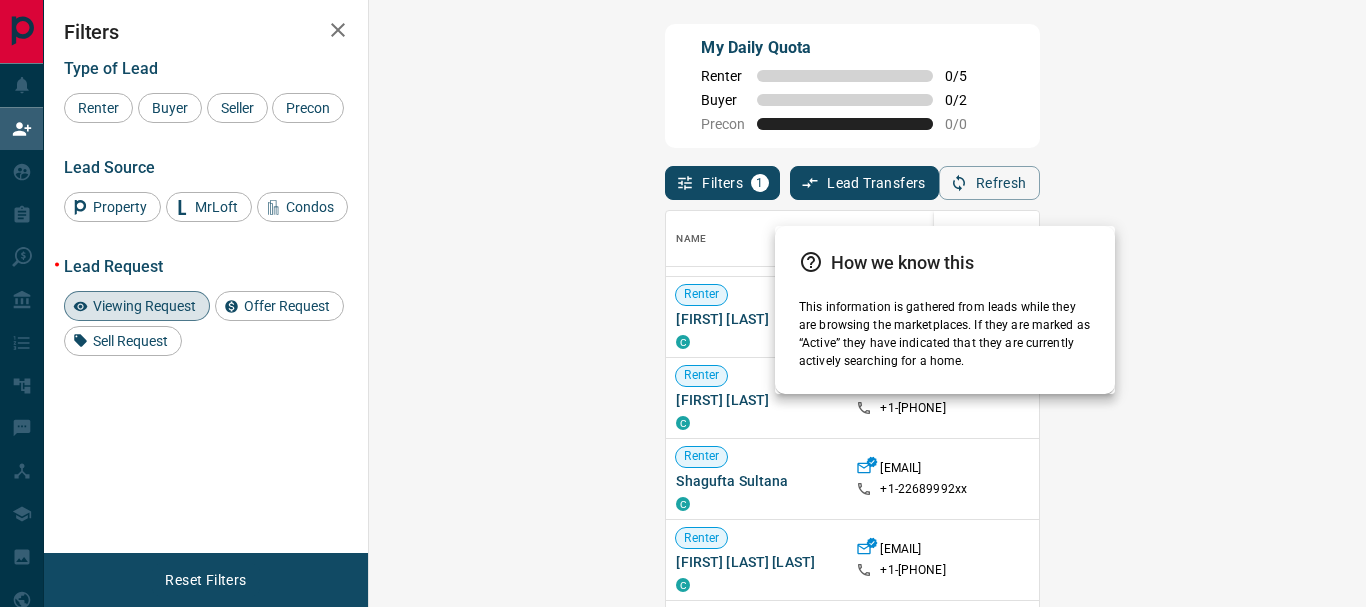 click at bounding box center (683, 303) 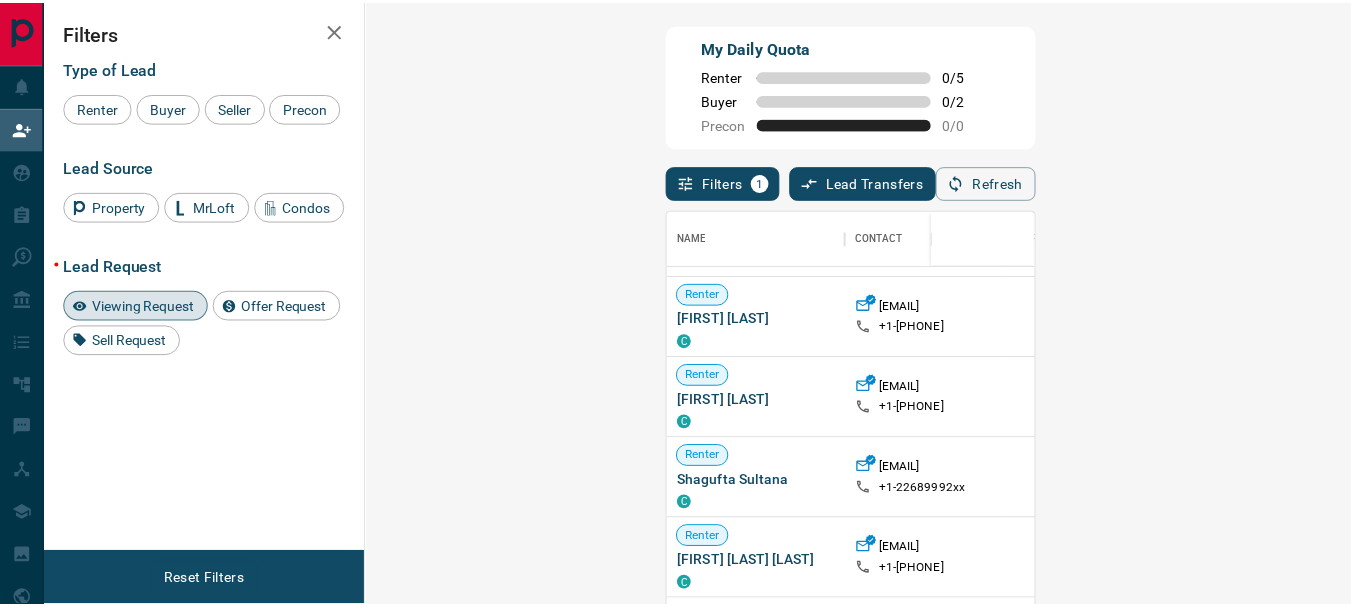 scroll, scrollTop: 16, scrollLeft: 16, axis: both 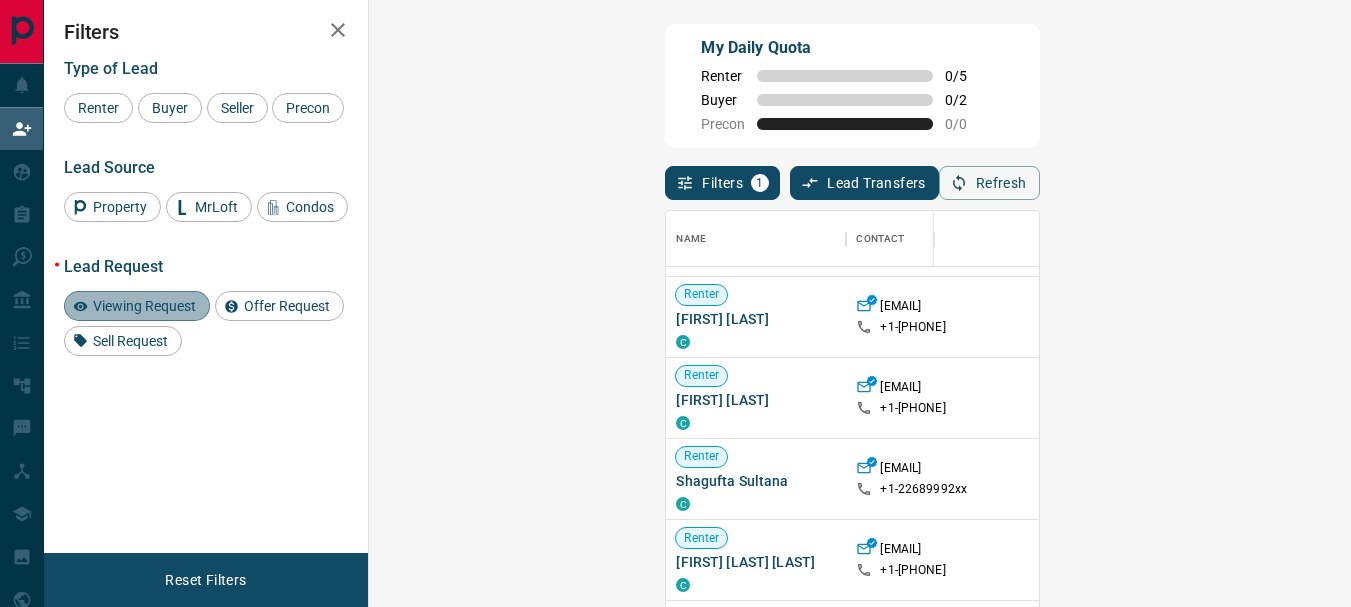 click on "Viewing Request" at bounding box center [144, 306] 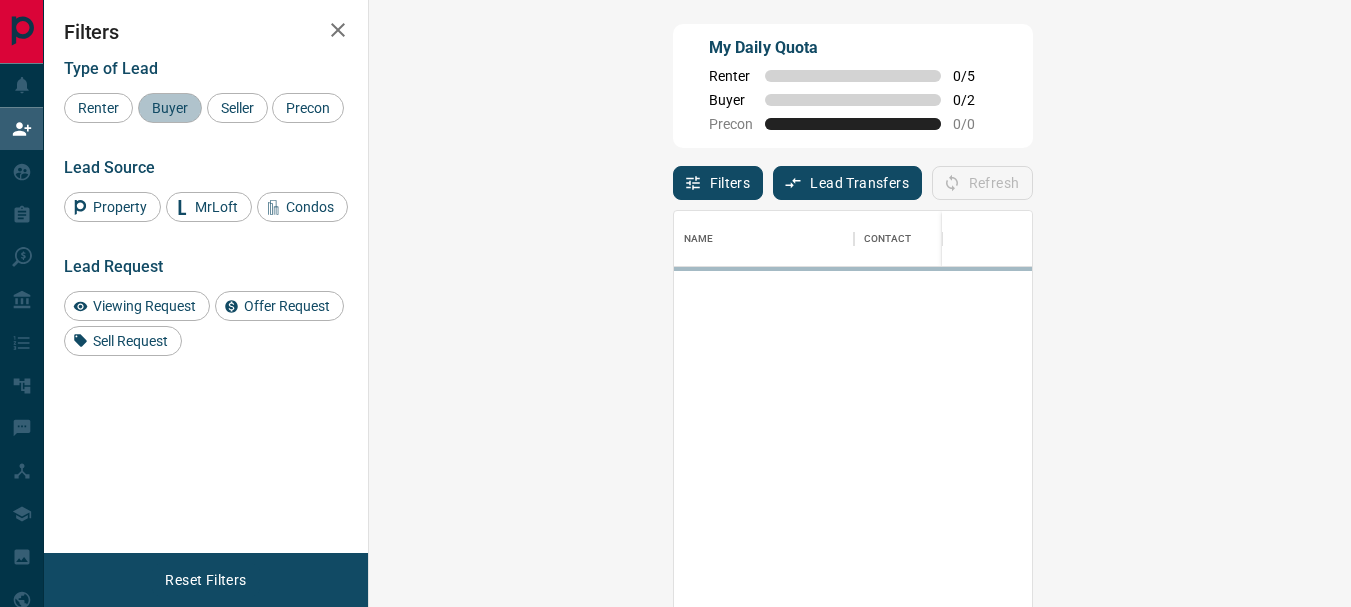 scroll, scrollTop: 0, scrollLeft: 0, axis: both 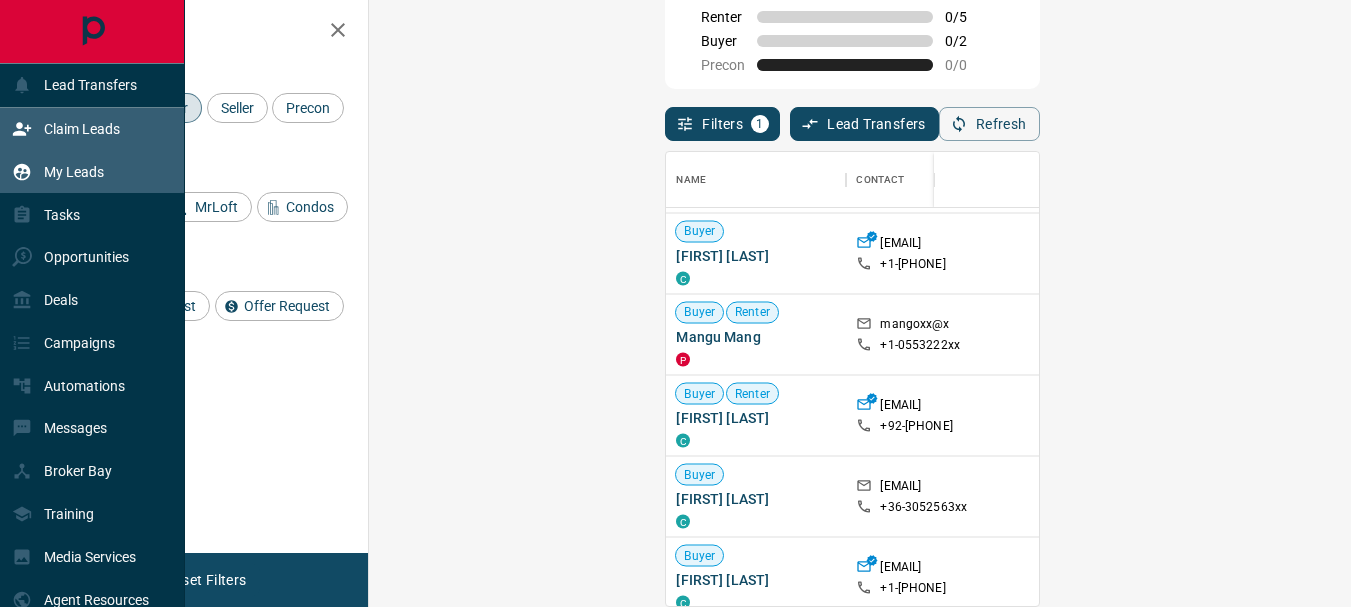 click on "My Leads" at bounding box center (74, 172) 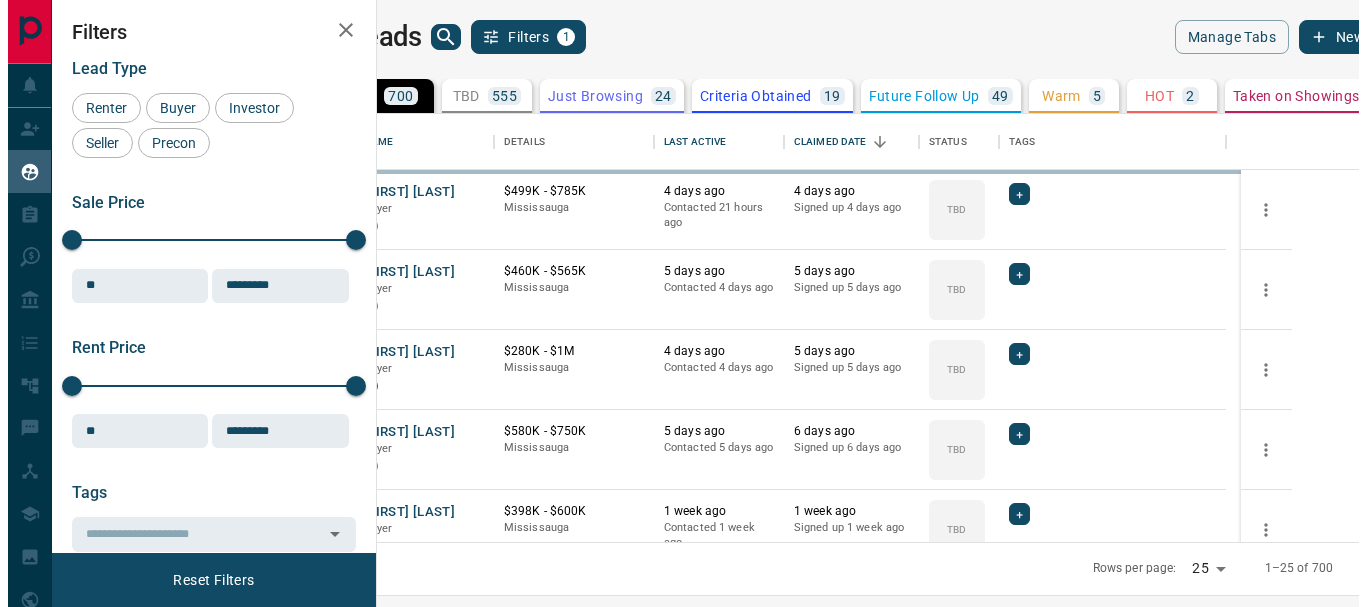 scroll, scrollTop: 0, scrollLeft: 0, axis: both 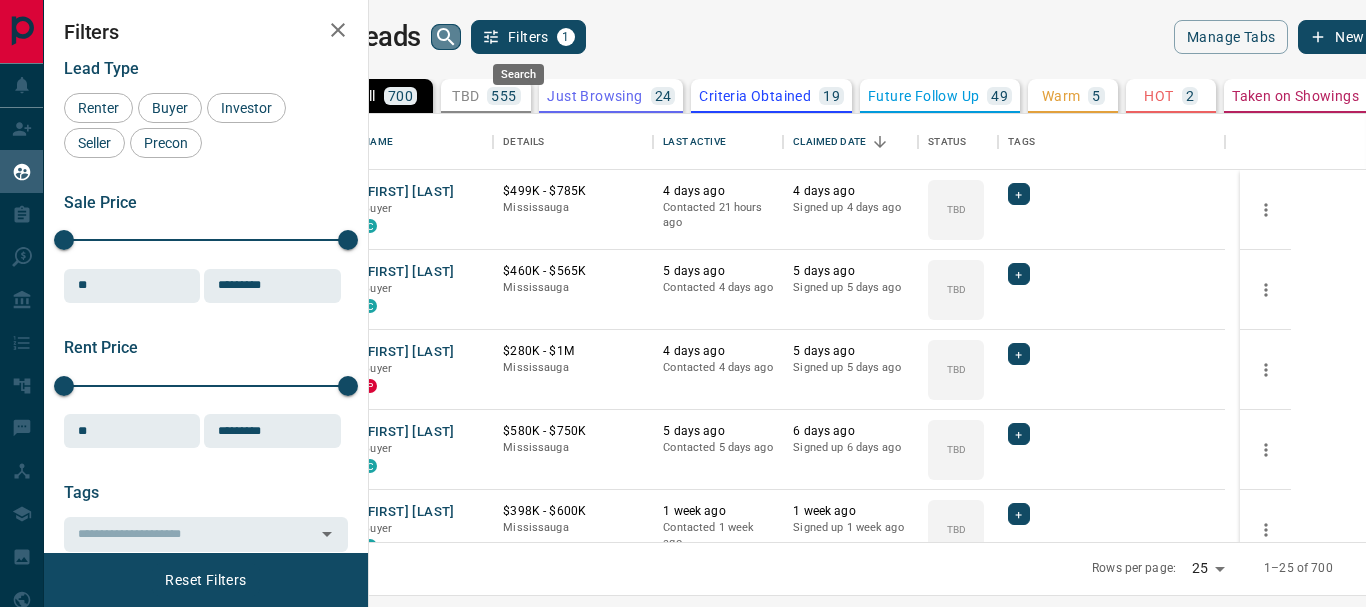 click 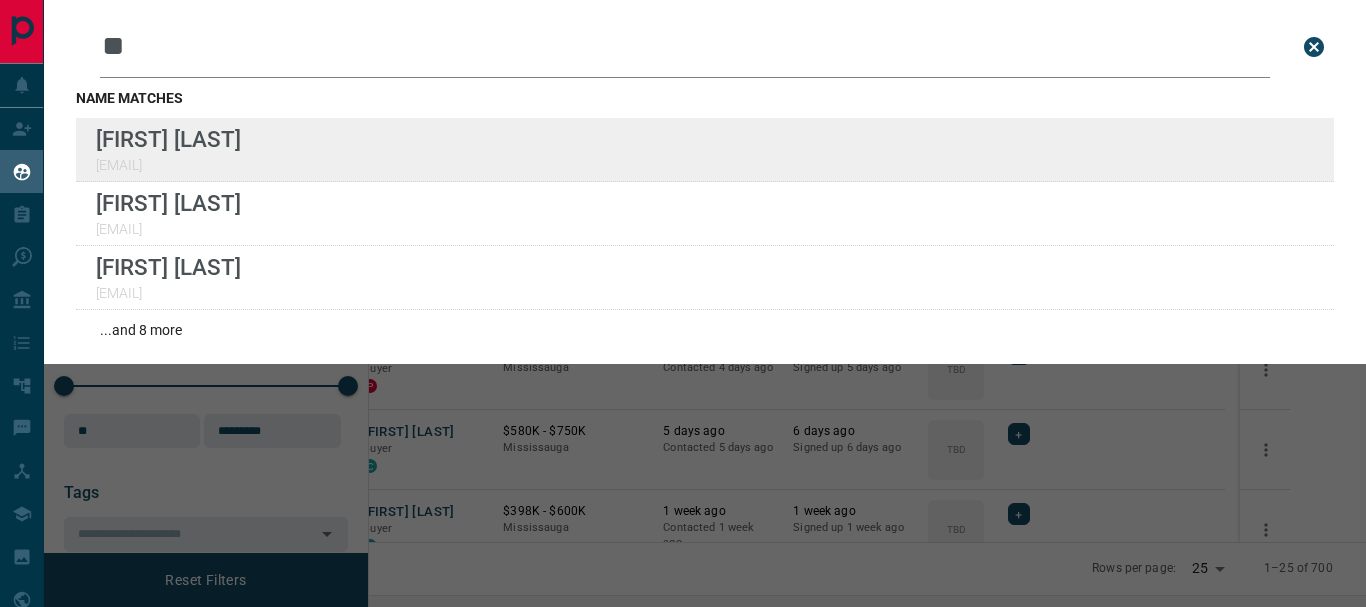 type on "**" 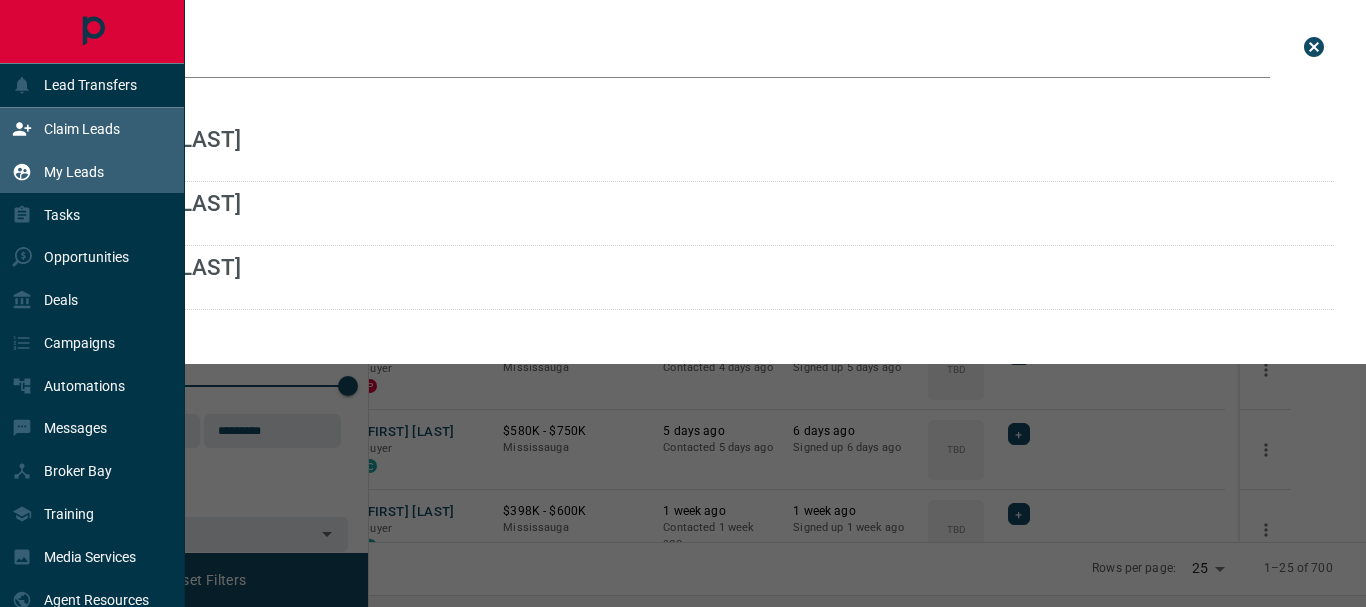 click on "Claim Leads" at bounding box center [82, 129] 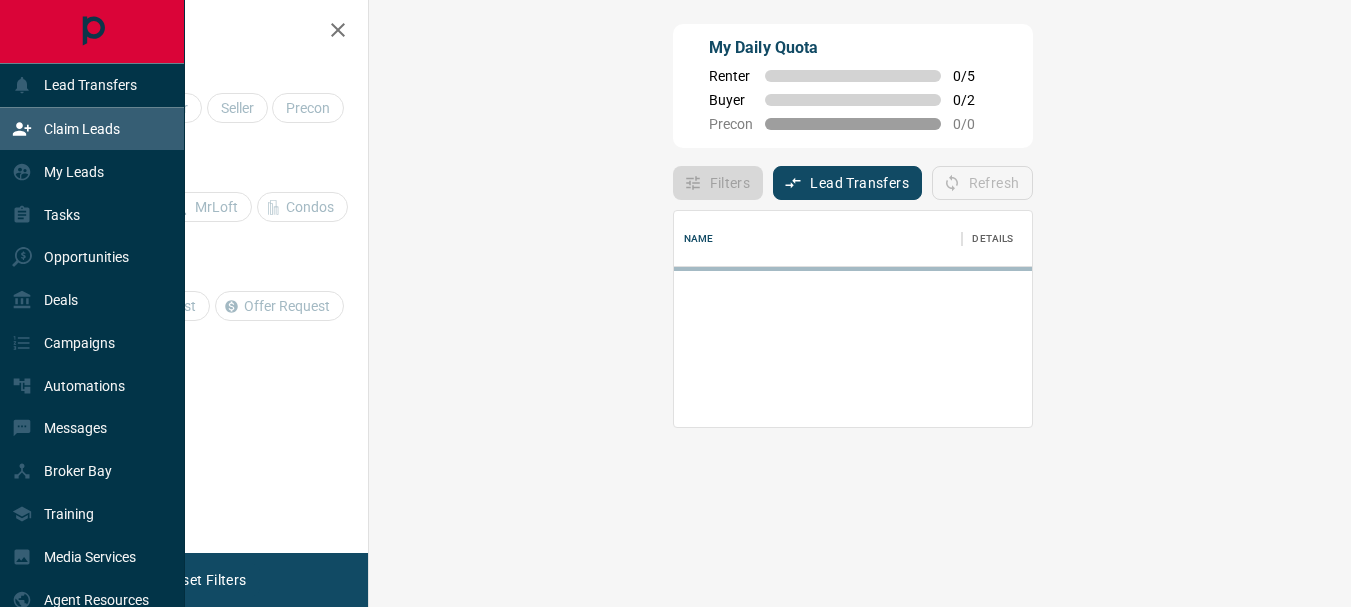 scroll, scrollTop: 0, scrollLeft: 0, axis: both 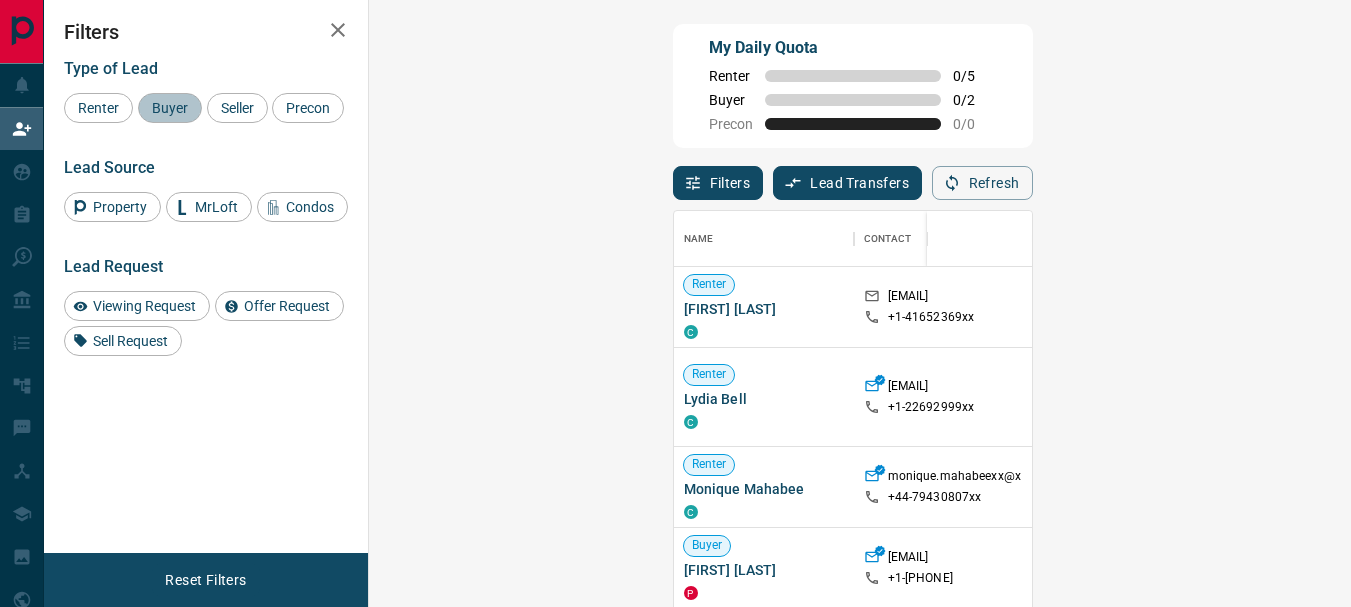 click on "Buyer" at bounding box center (170, 108) 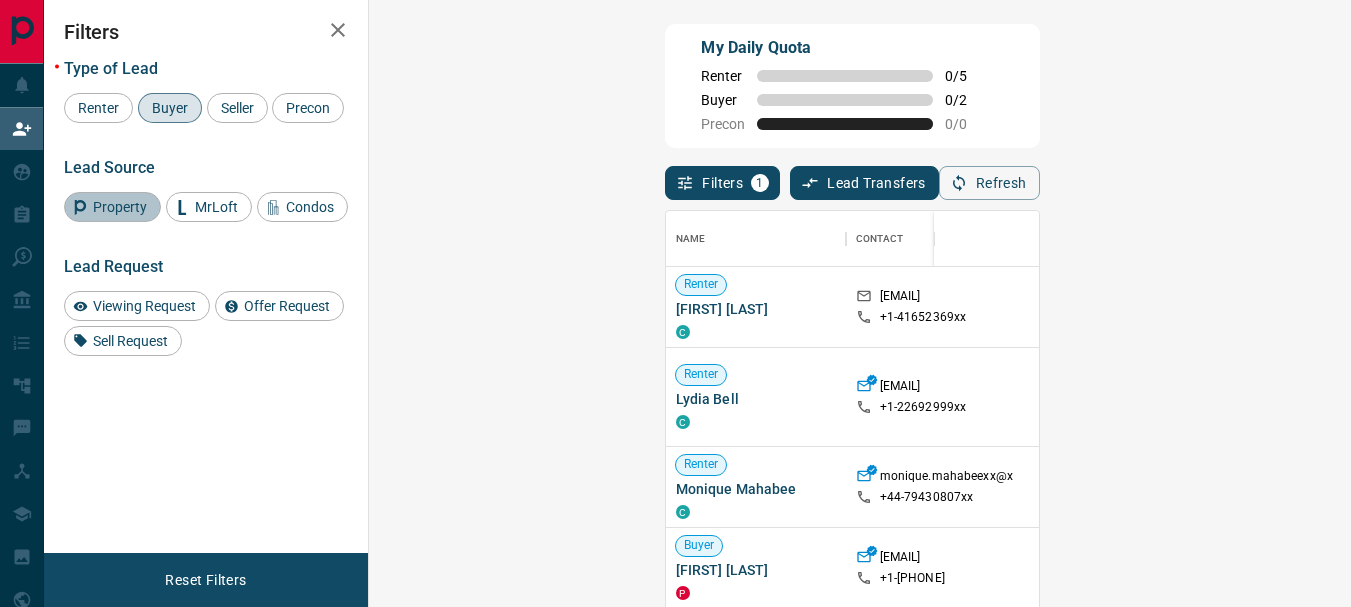 click on "Property" at bounding box center (120, 207) 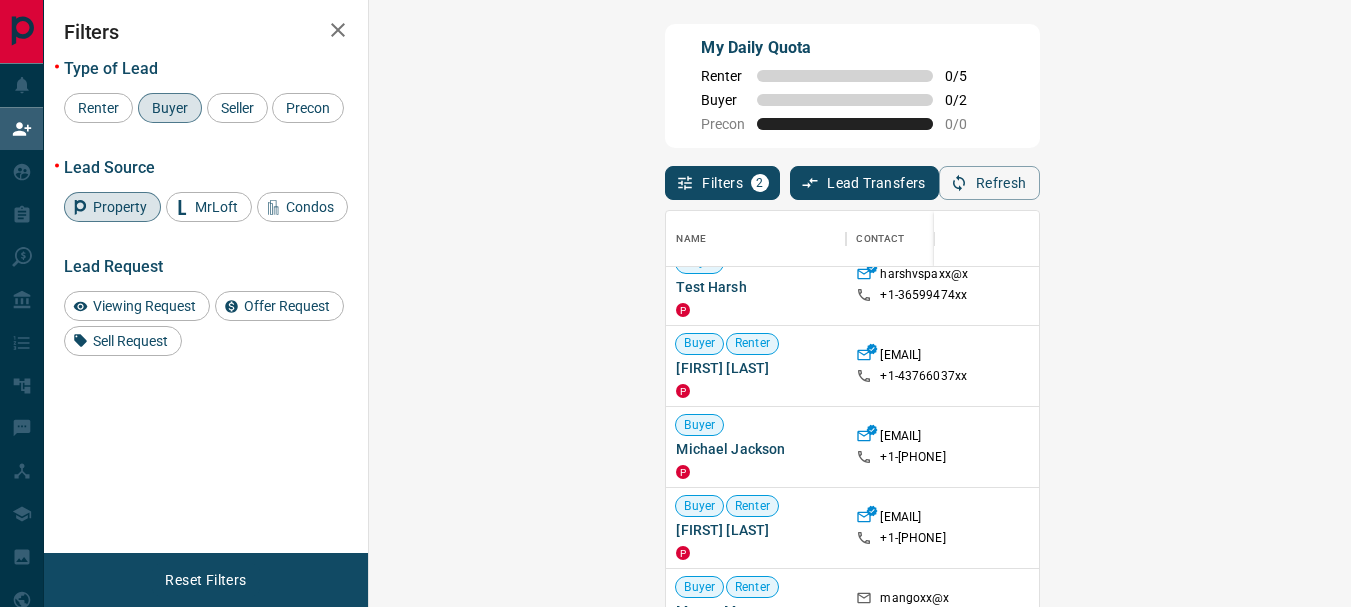 scroll, scrollTop: 295, scrollLeft: 0, axis: vertical 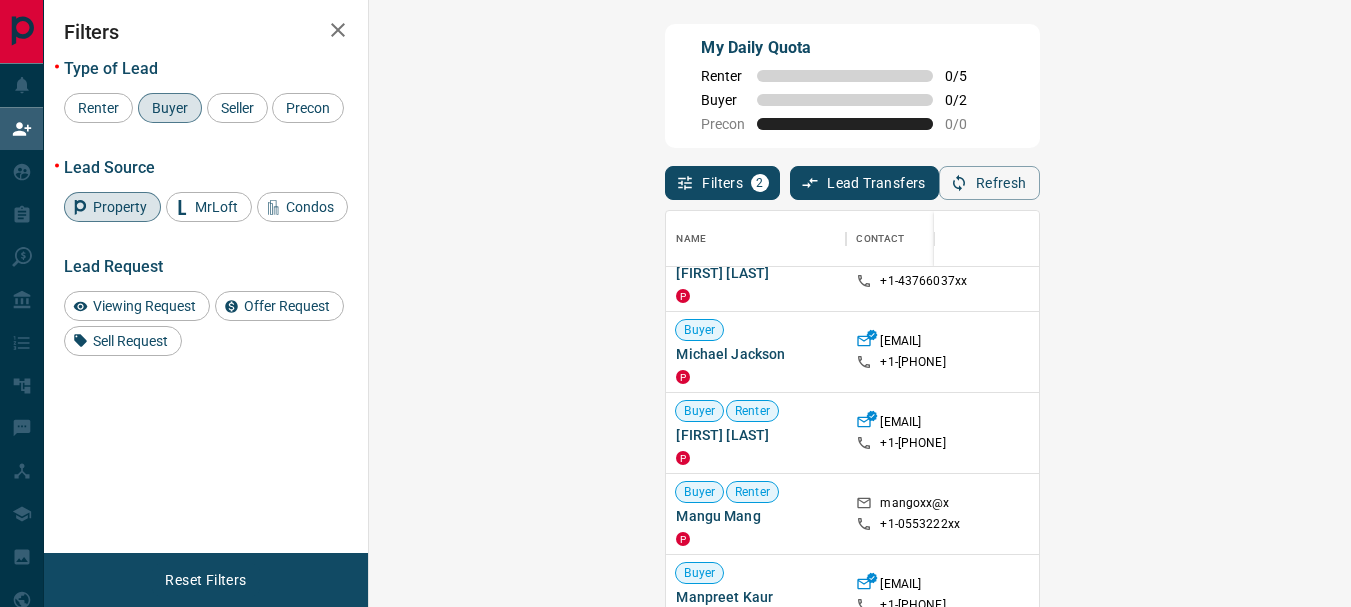 click on "Claim" at bounding box center (1560, 352) 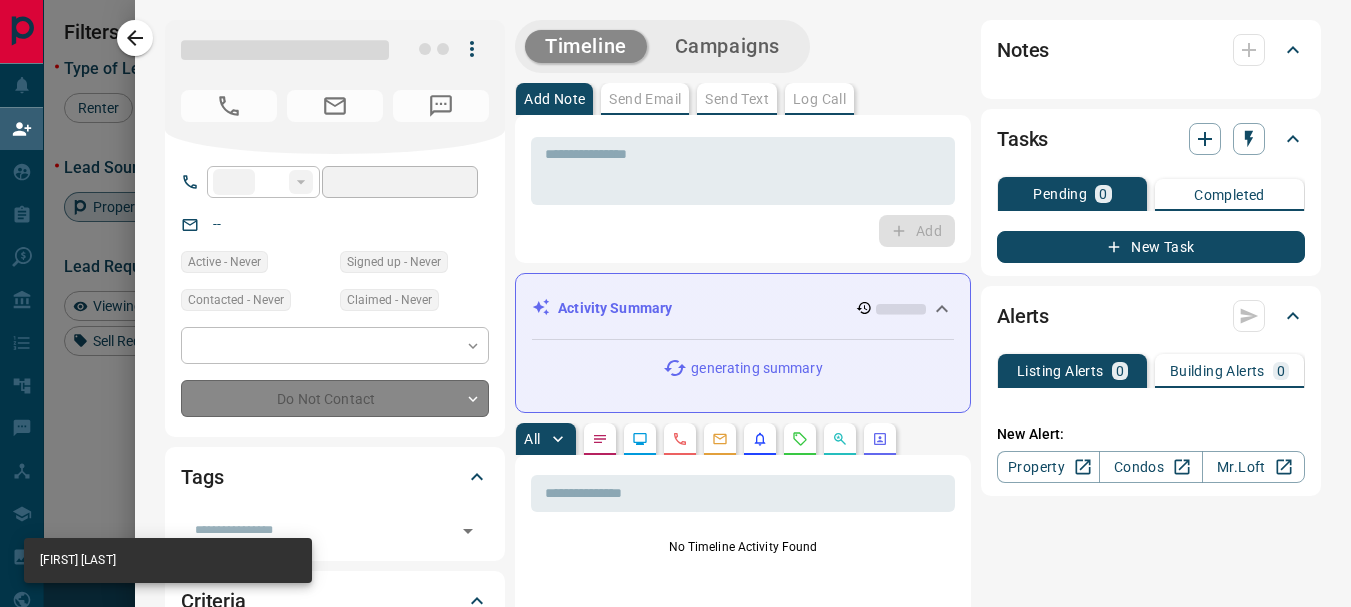 type on "**" 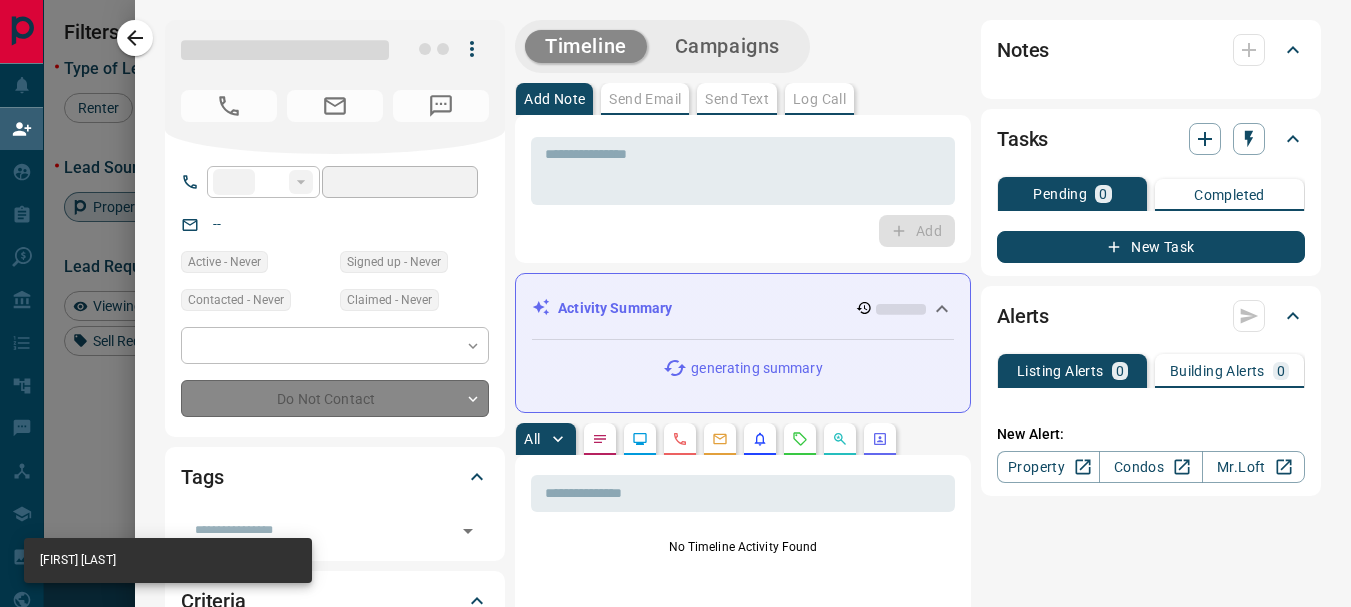 type on "**********" 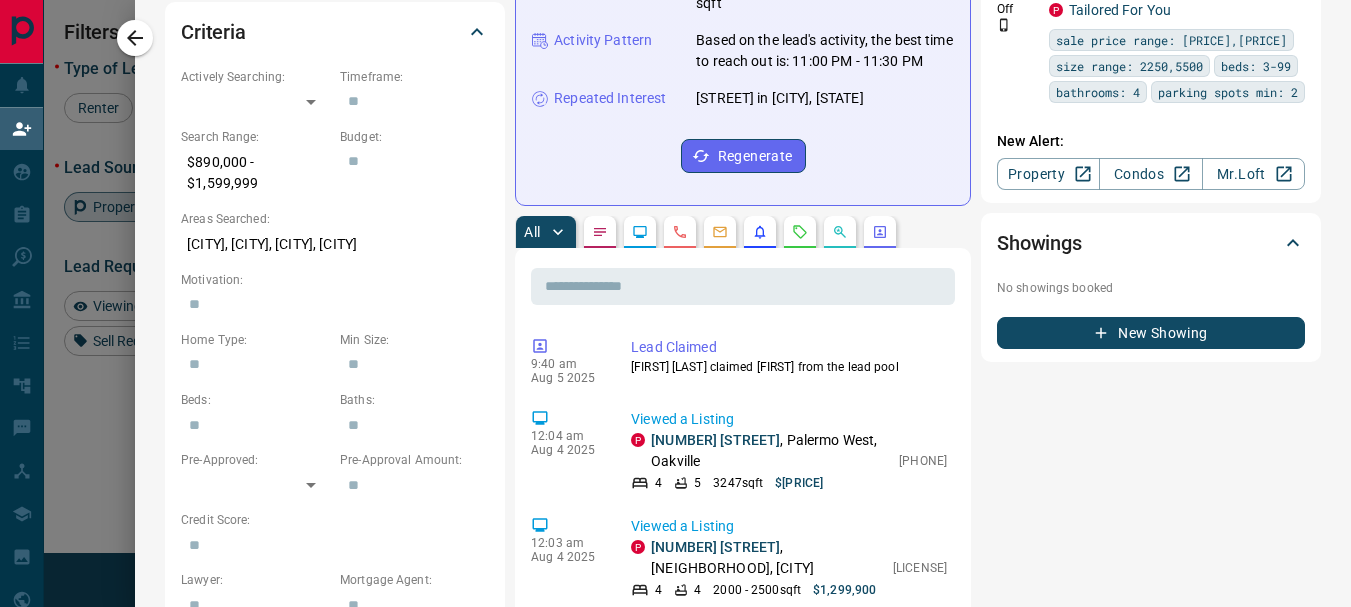 scroll, scrollTop: 606, scrollLeft: 0, axis: vertical 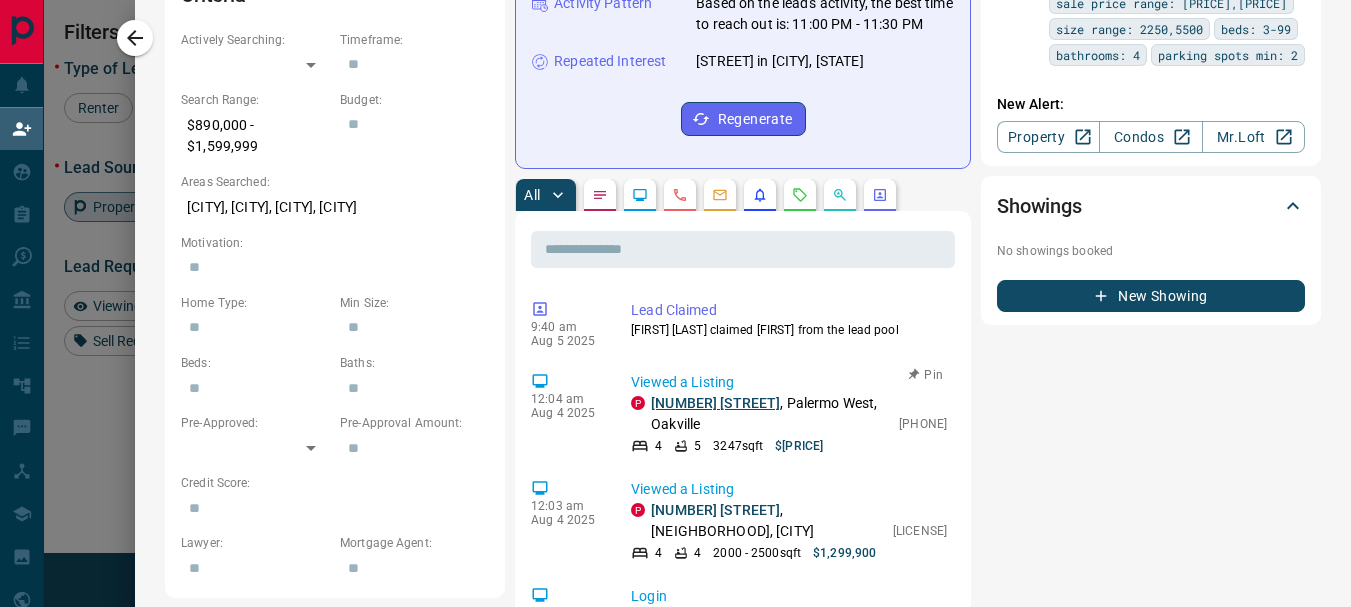 click on "[NUMBER] [STREET]" at bounding box center (715, 403) 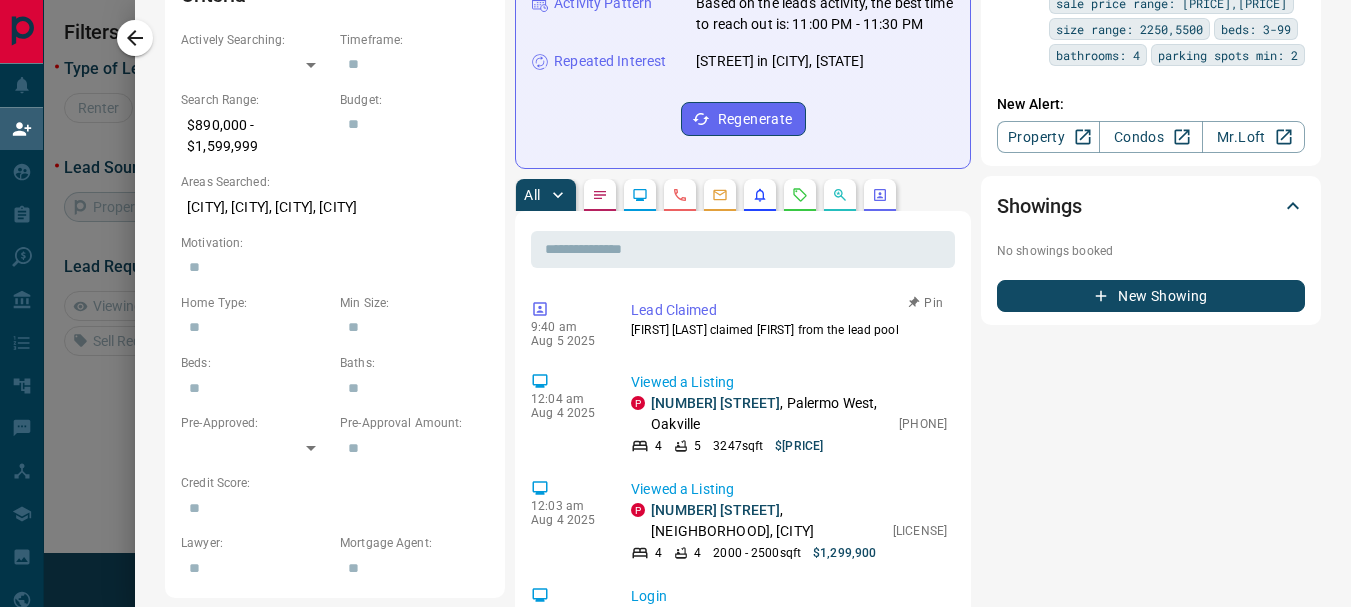 scroll, scrollTop: 16, scrollLeft: 16, axis: both 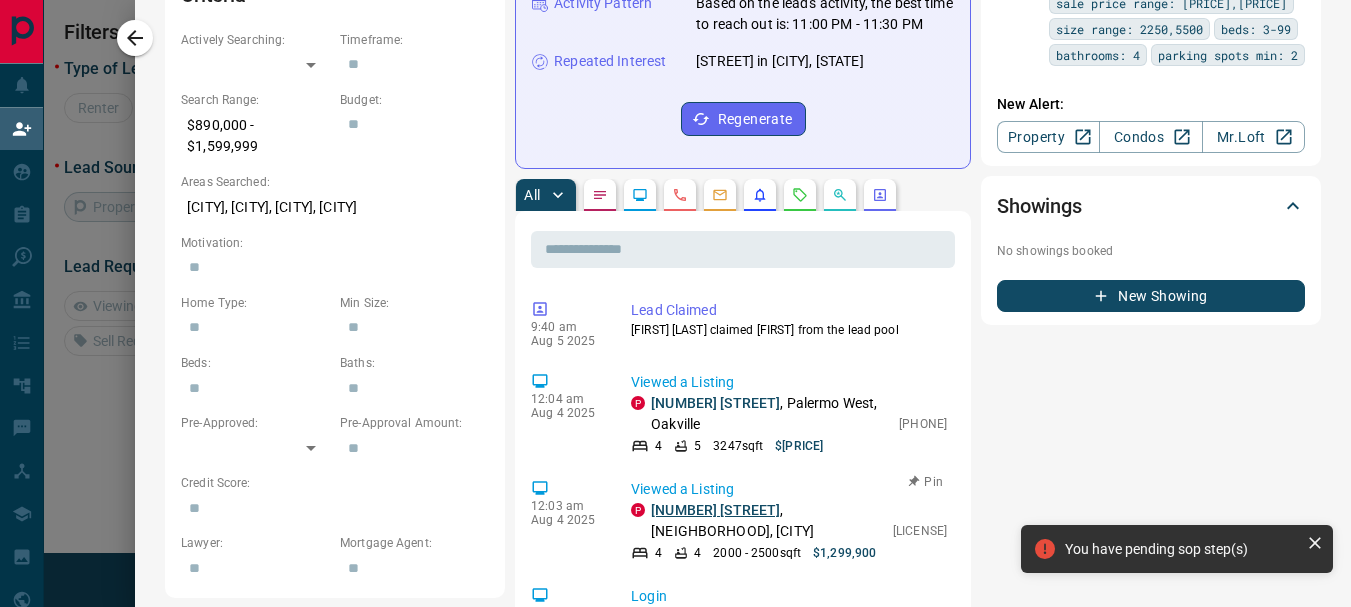 click on "[NUMBER] [STREET]" at bounding box center (715, 510) 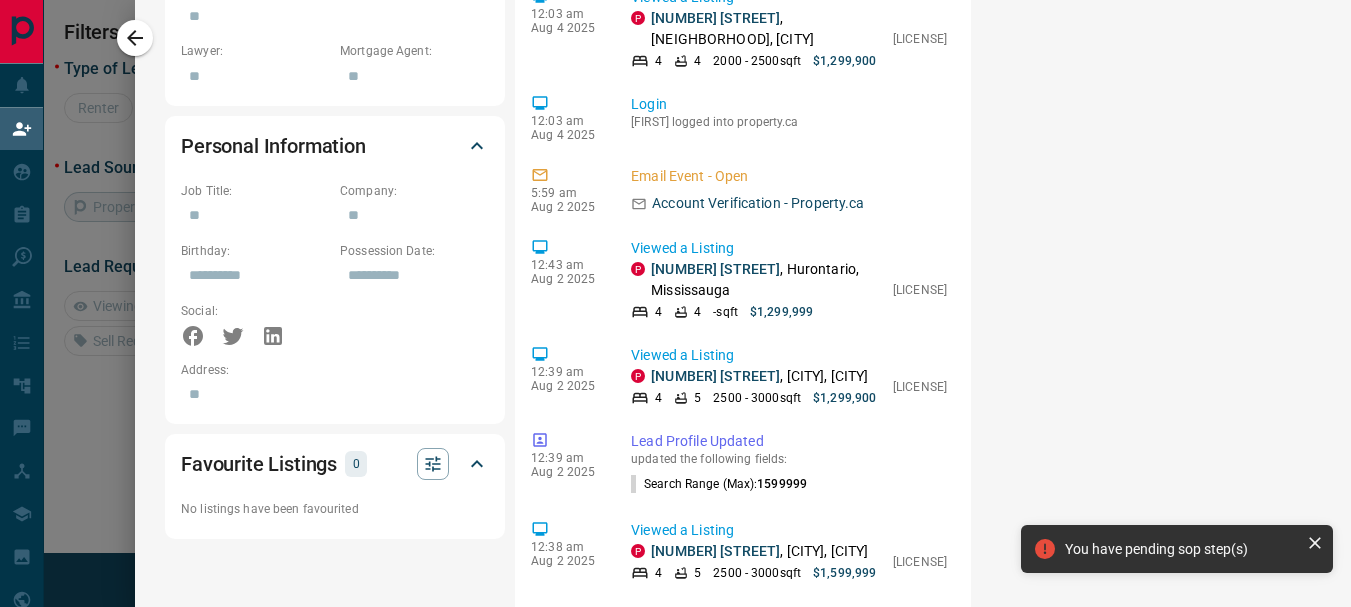 scroll, scrollTop: 1107, scrollLeft: 0, axis: vertical 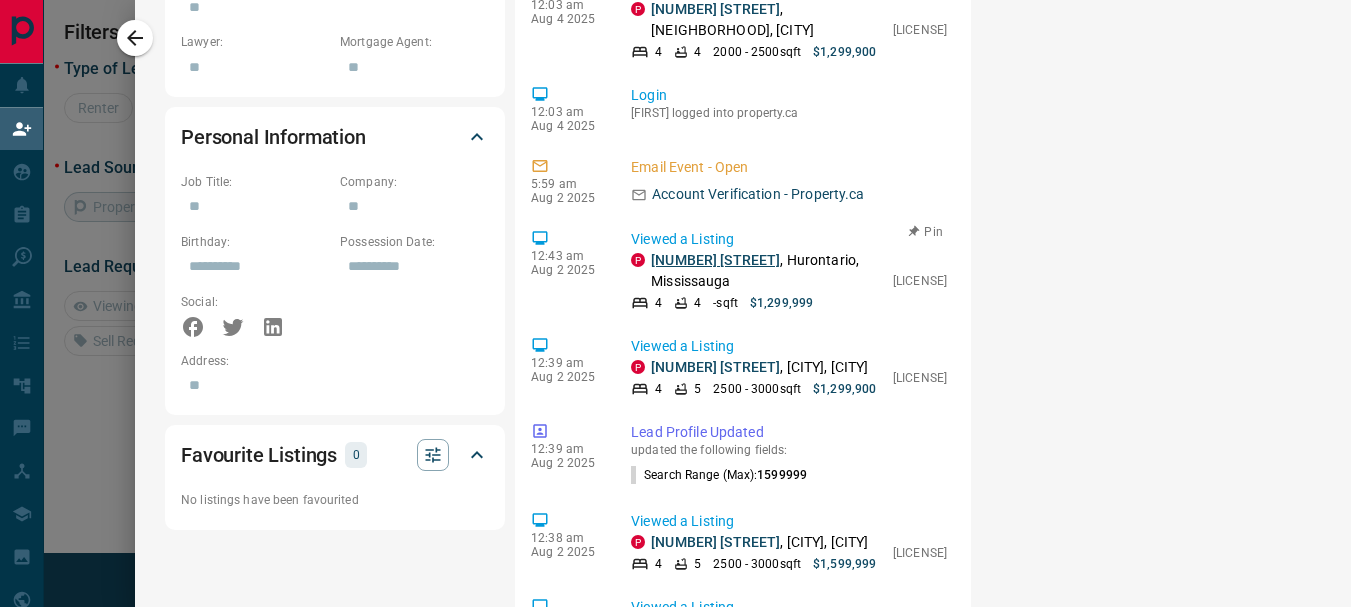 click on "[NUMBER] [STREET]" at bounding box center (715, 260) 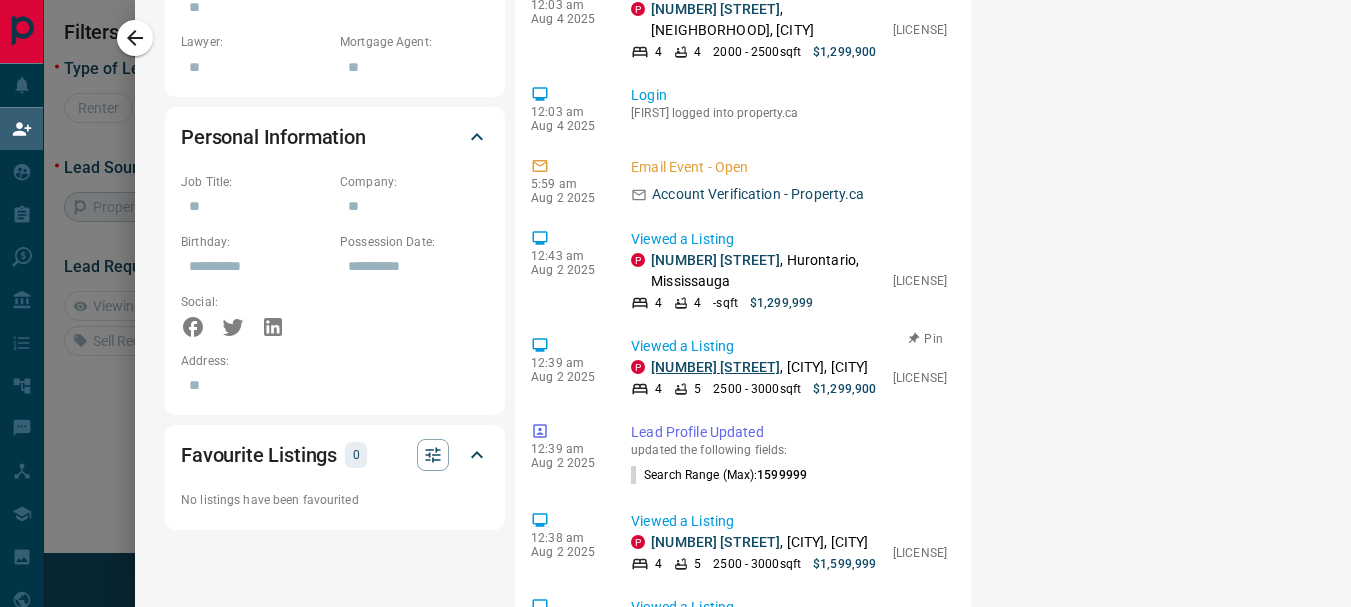 click on "[NUMBER] [STREET]" at bounding box center [715, 367] 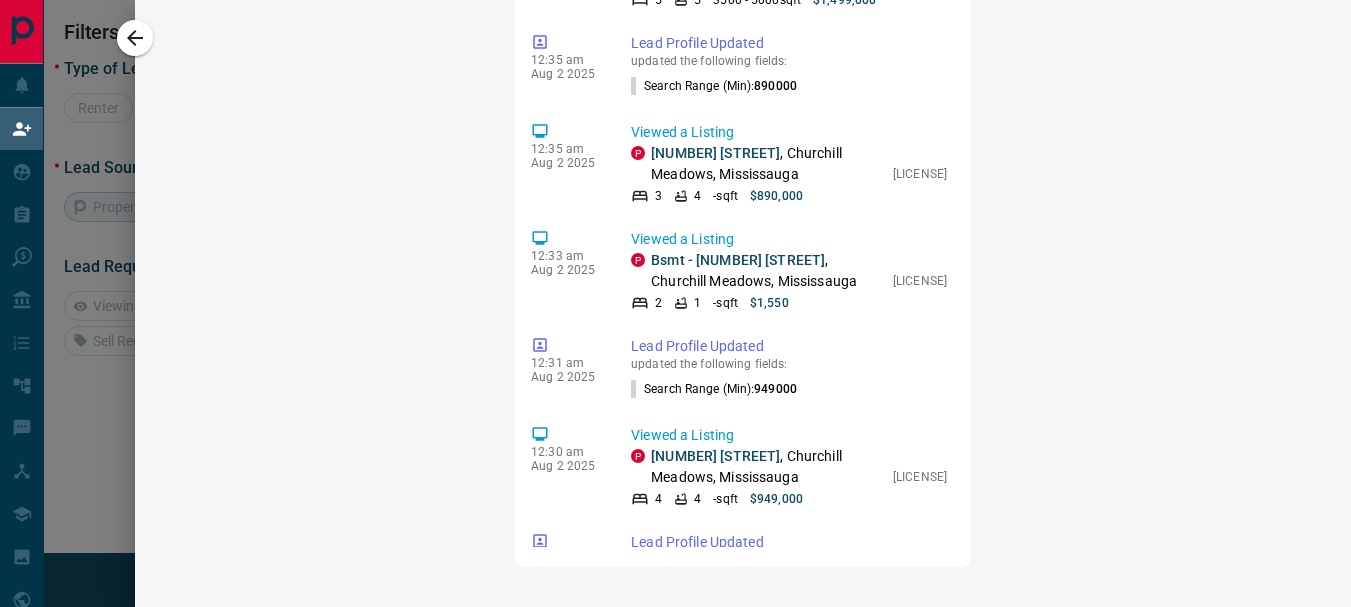scroll, scrollTop: 1995, scrollLeft: 0, axis: vertical 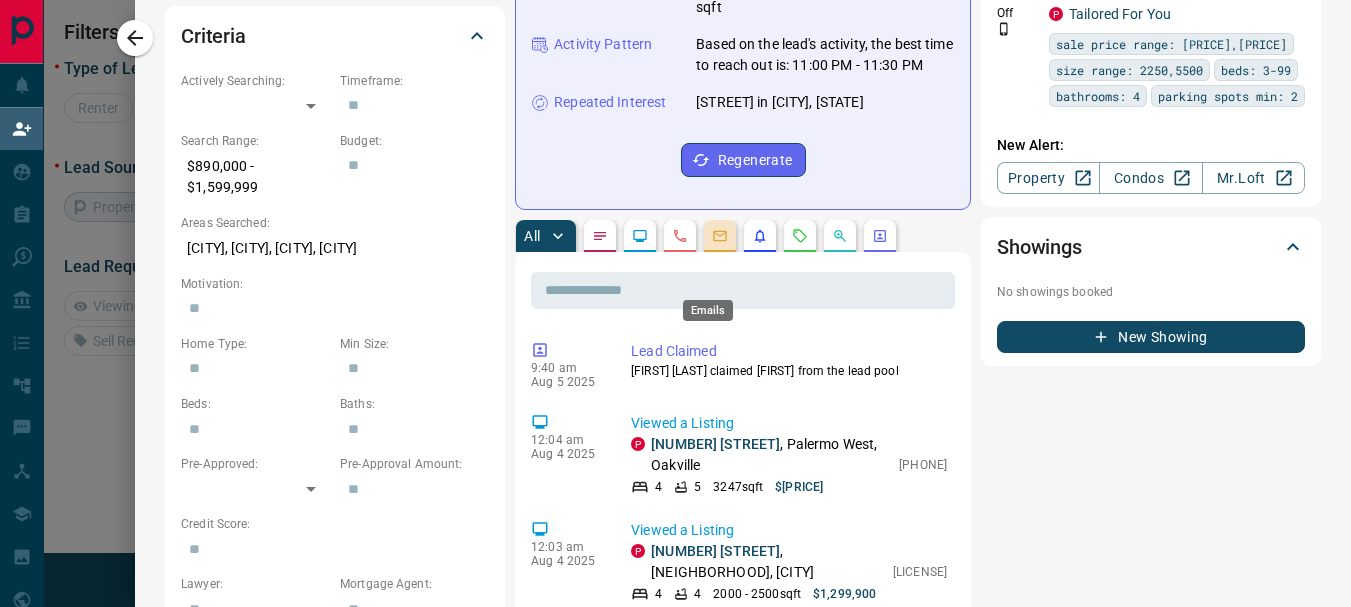 click 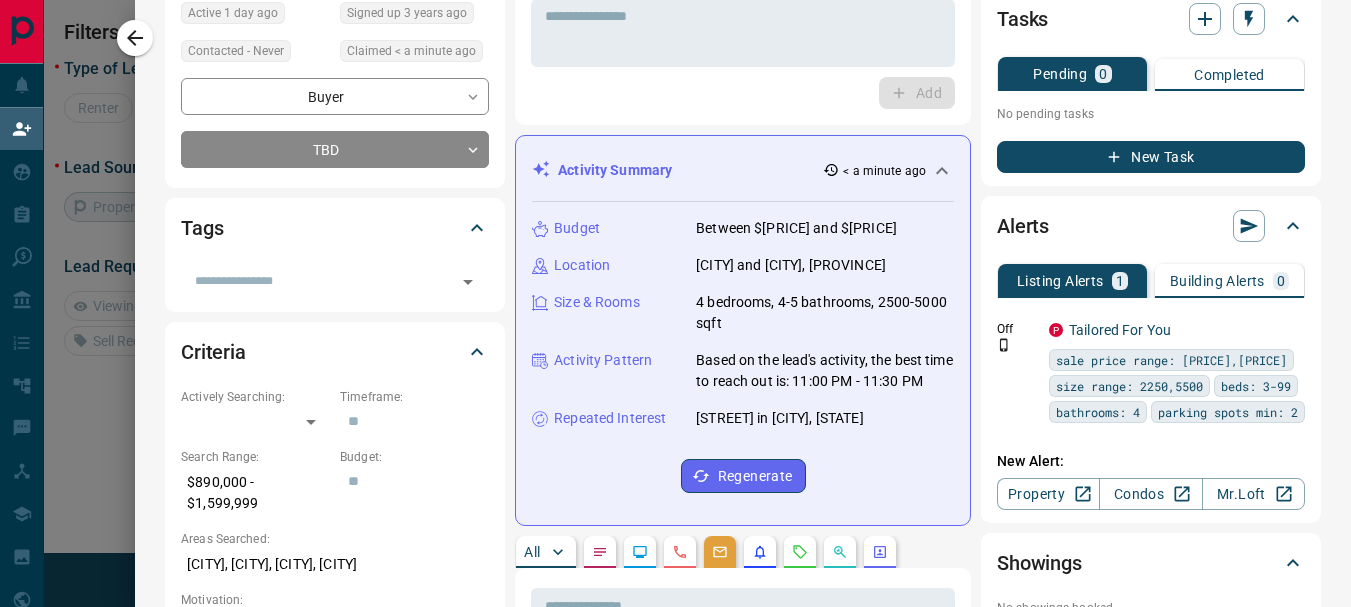 scroll, scrollTop: 241, scrollLeft: 0, axis: vertical 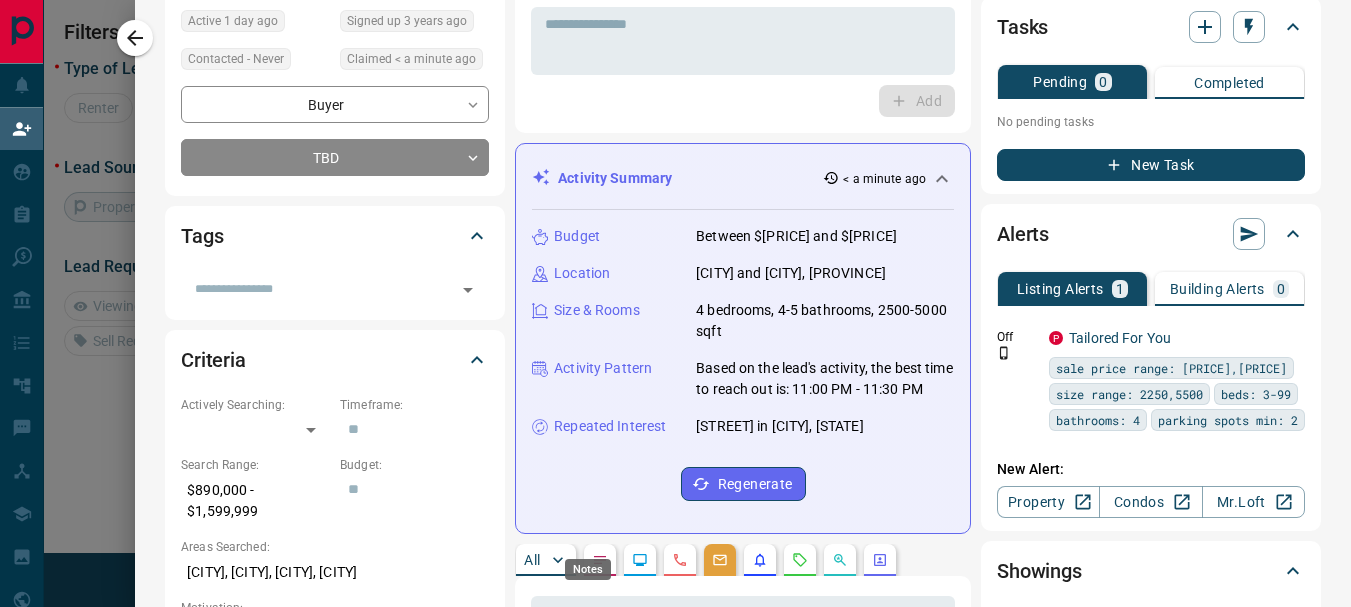 click 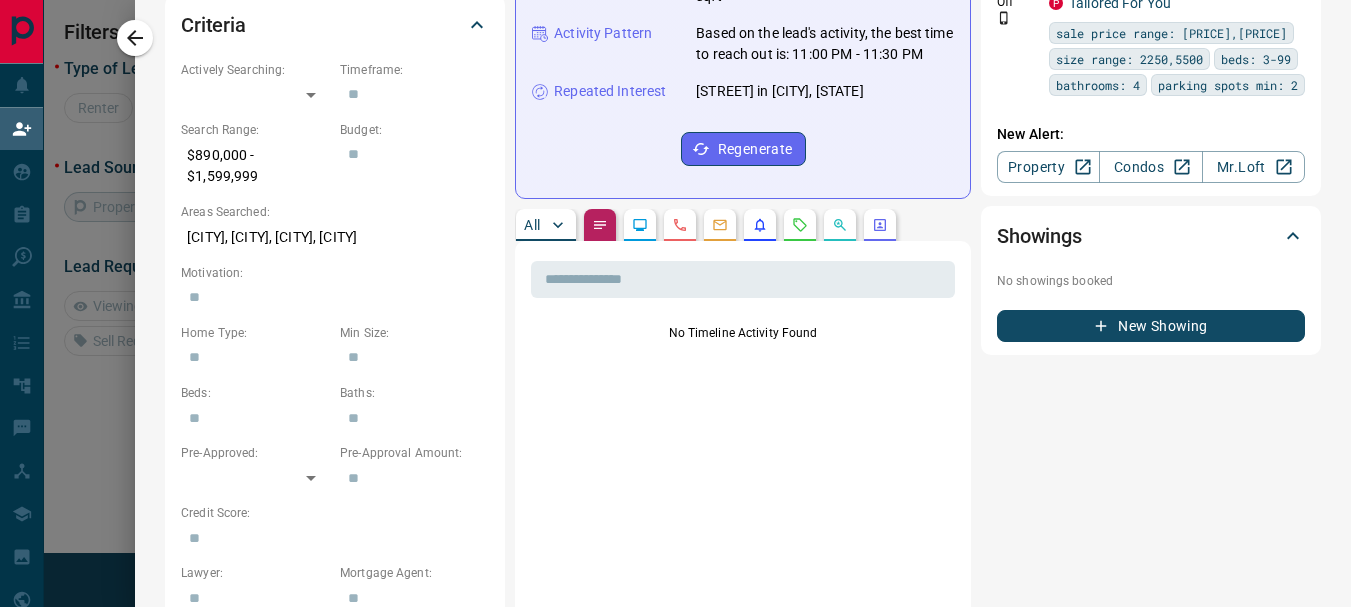 scroll, scrollTop: 673, scrollLeft: 0, axis: vertical 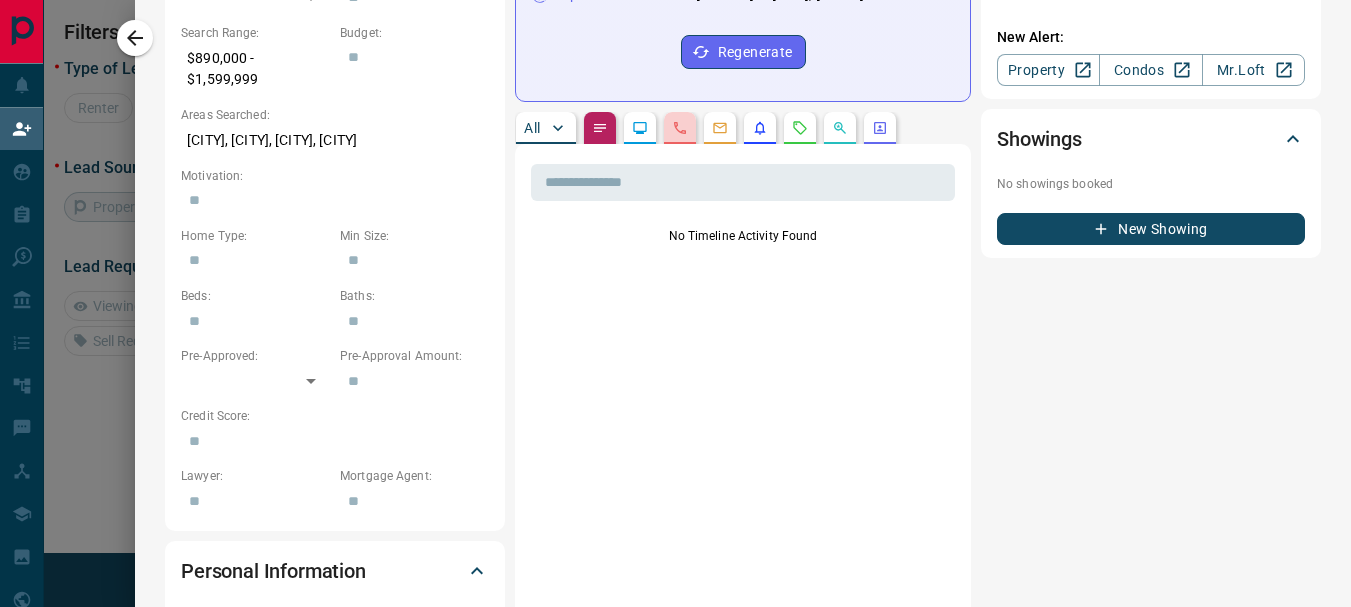 click at bounding box center (680, 128) 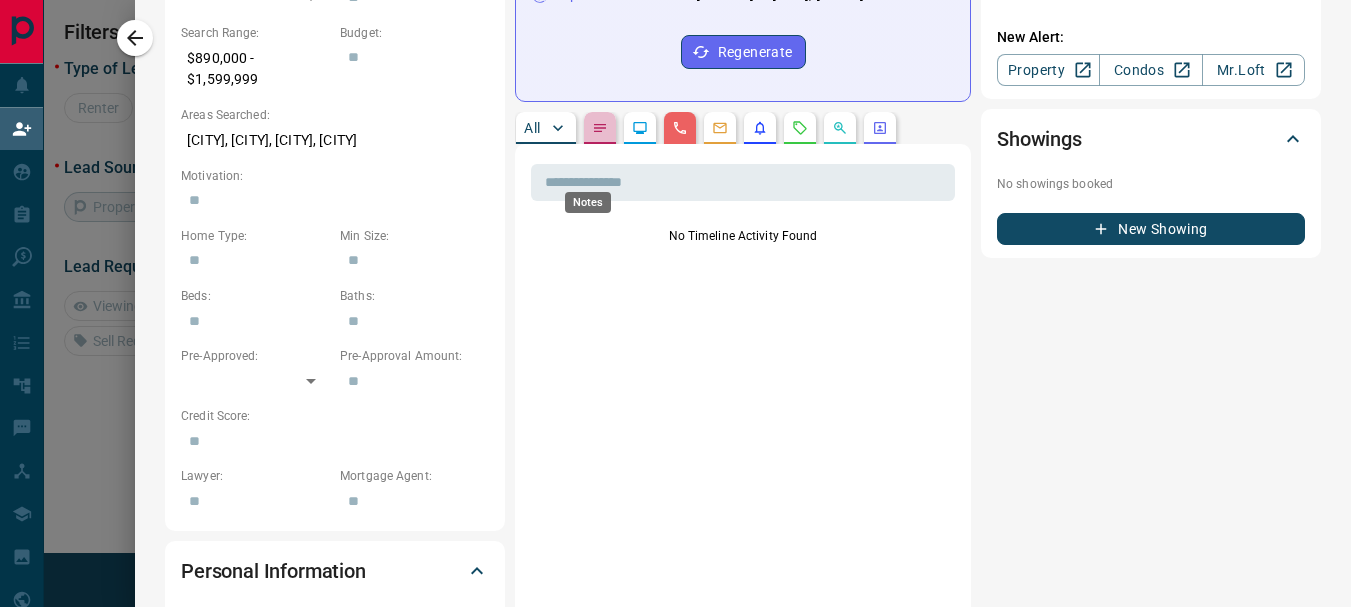 click 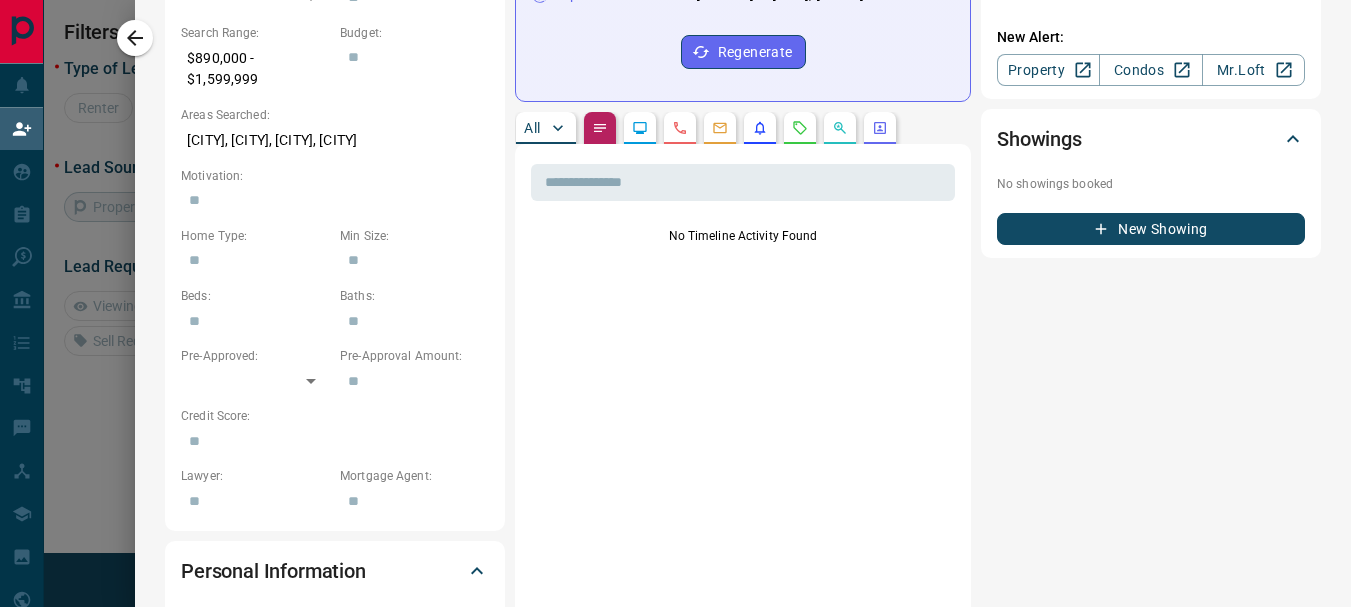 click on "All" at bounding box center [546, 128] 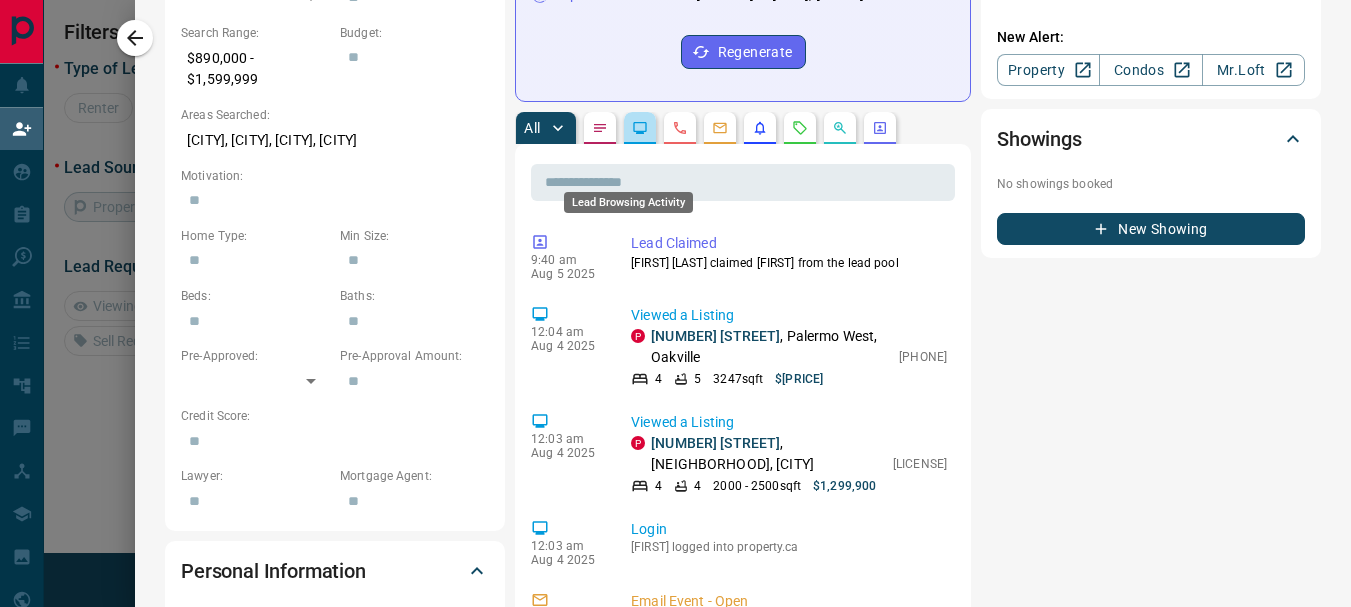 click 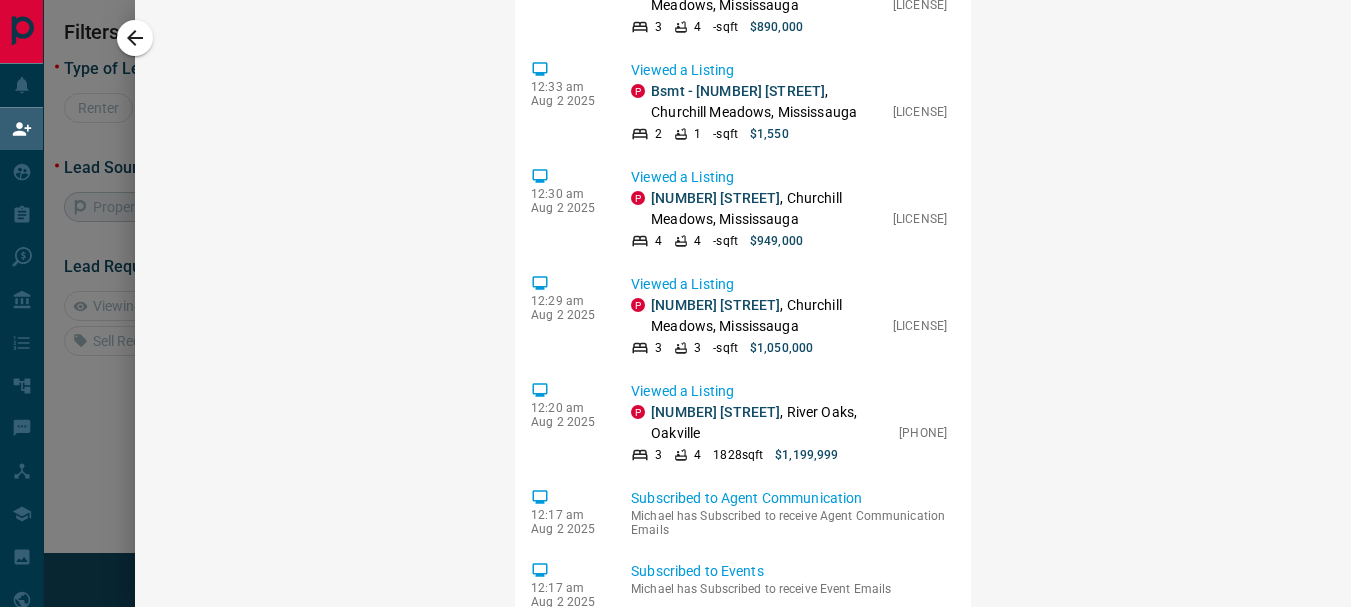scroll, scrollTop: 1779, scrollLeft: 0, axis: vertical 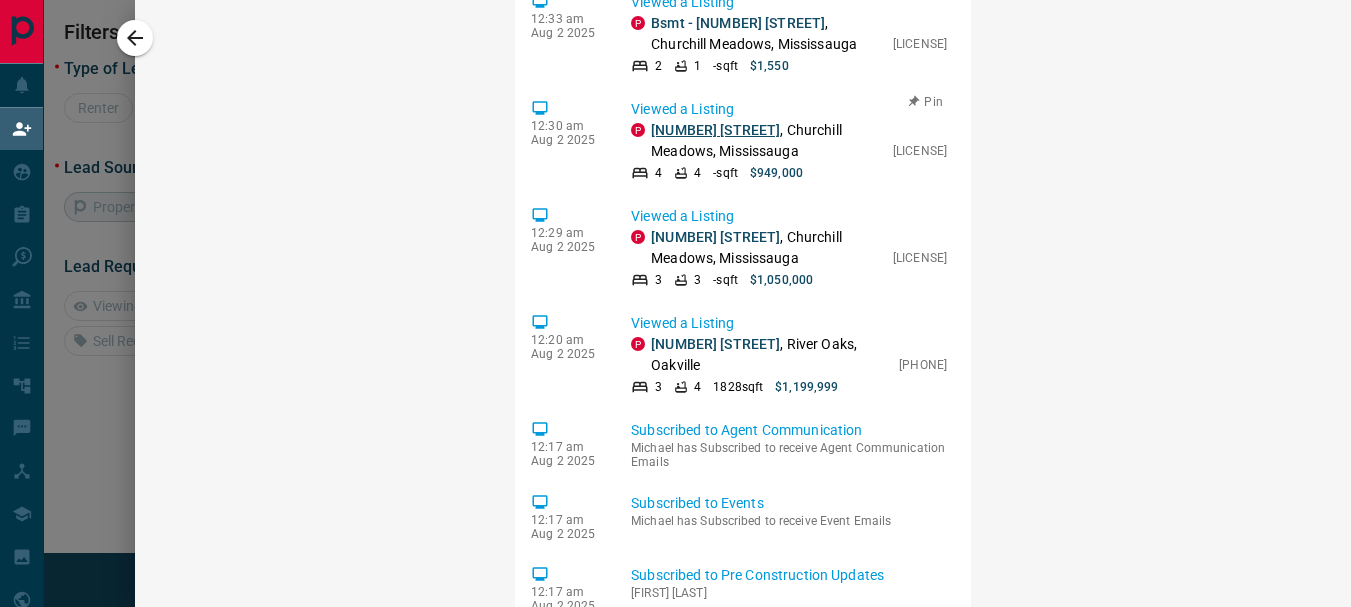 click on "[NUMBER] [STREET]" at bounding box center (715, 130) 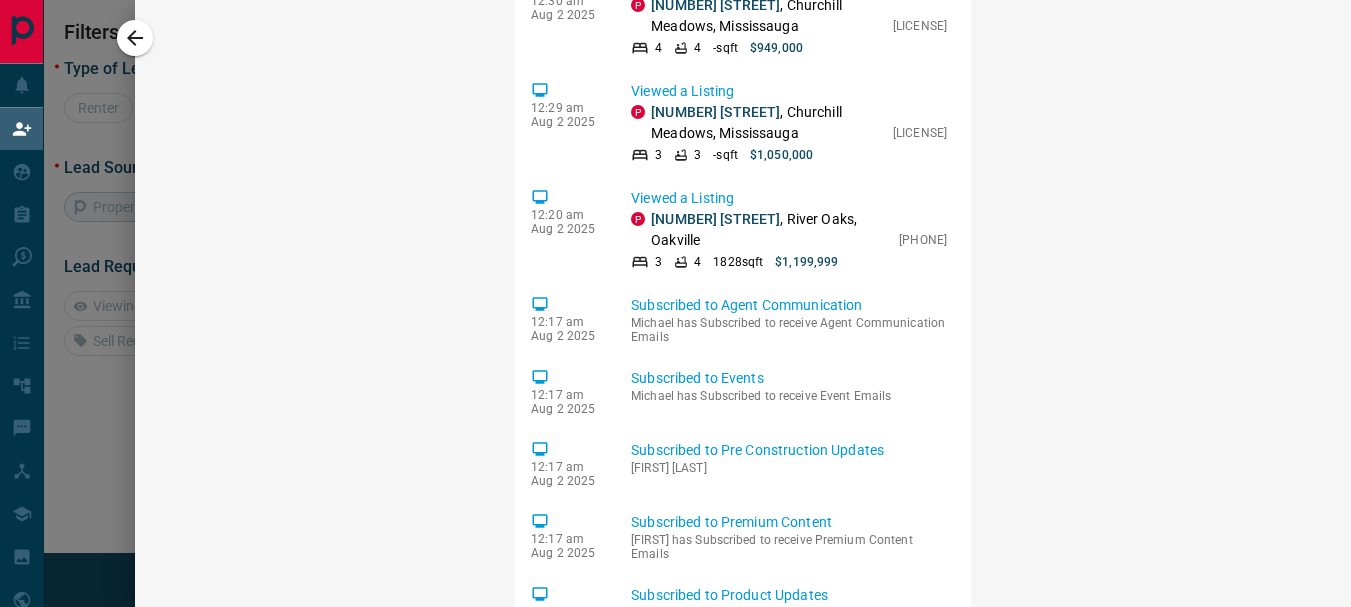 scroll, scrollTop: 205, scrollLeft: 0, axis: vertical 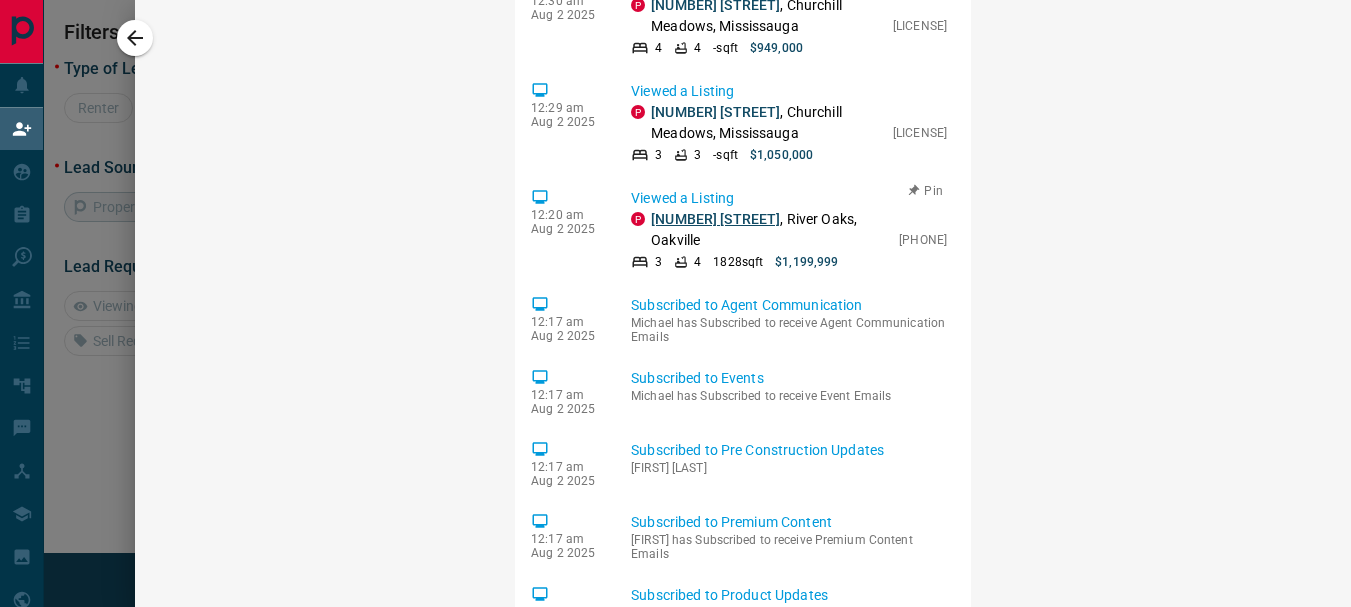 click on "[NUMBER] [STREET]" at bounding box center (715, 219) 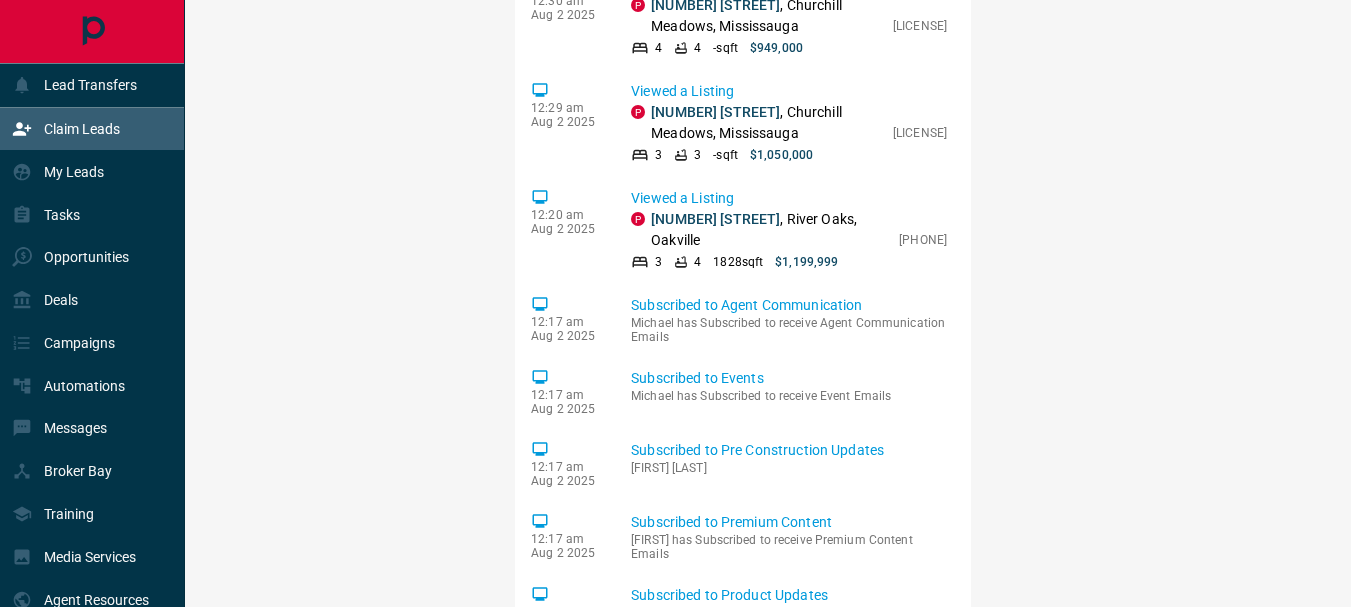 click on "Claim Leads" at bounding box center (82, 129) 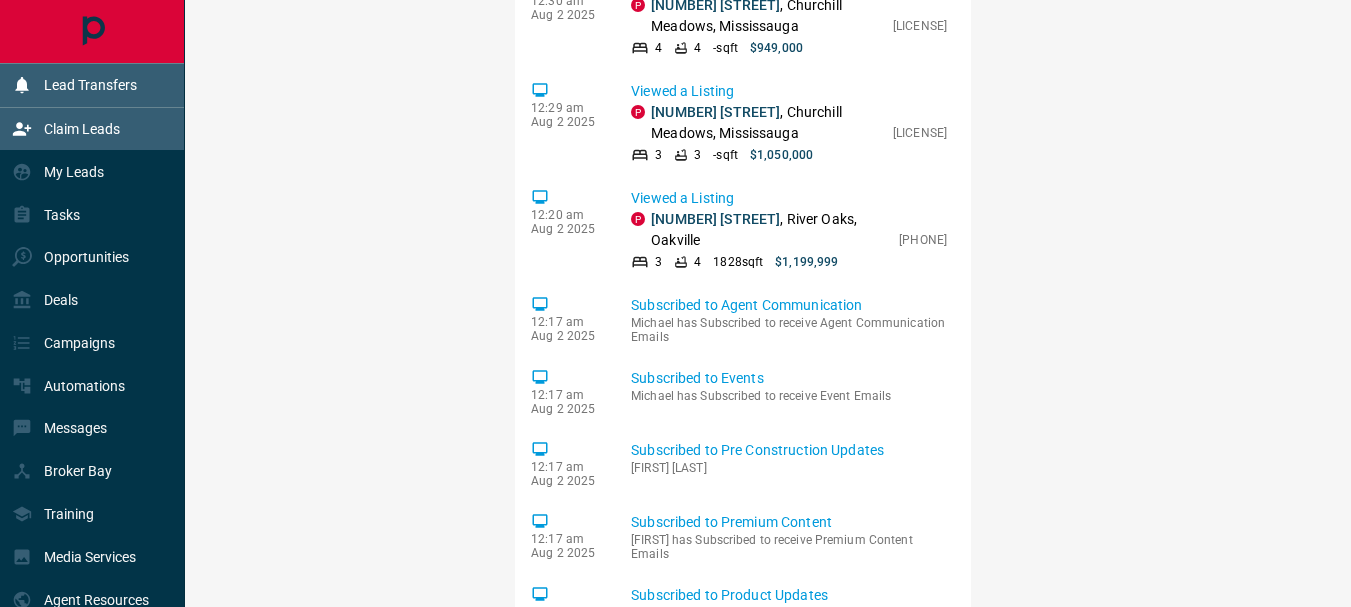 click on "Lead Transfers" at bounding box center (90, 85) 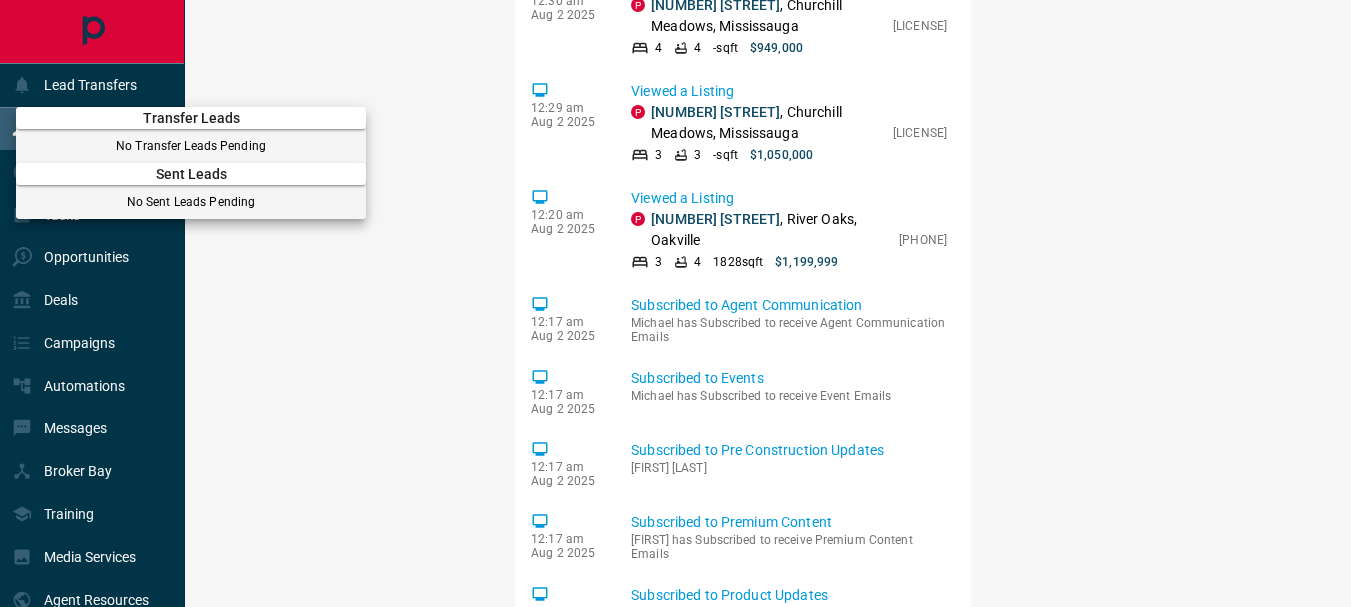 click at bounding box center (675, 303) 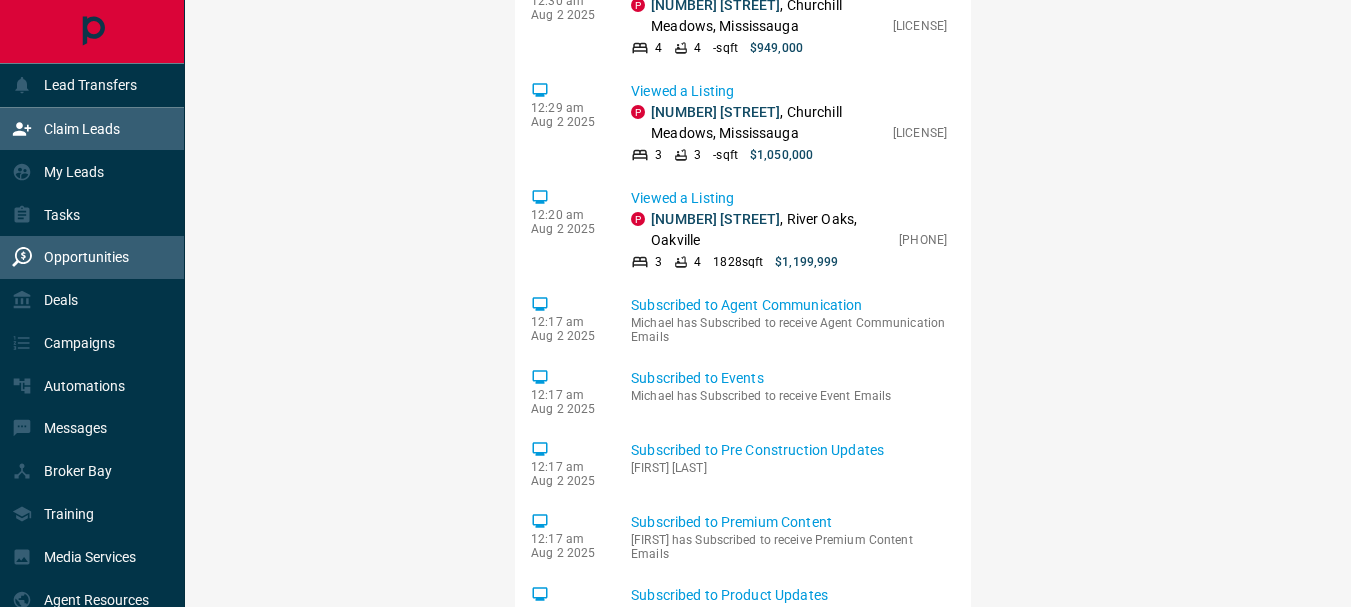 click on "Opportunities" at bounding box center (86, 257) 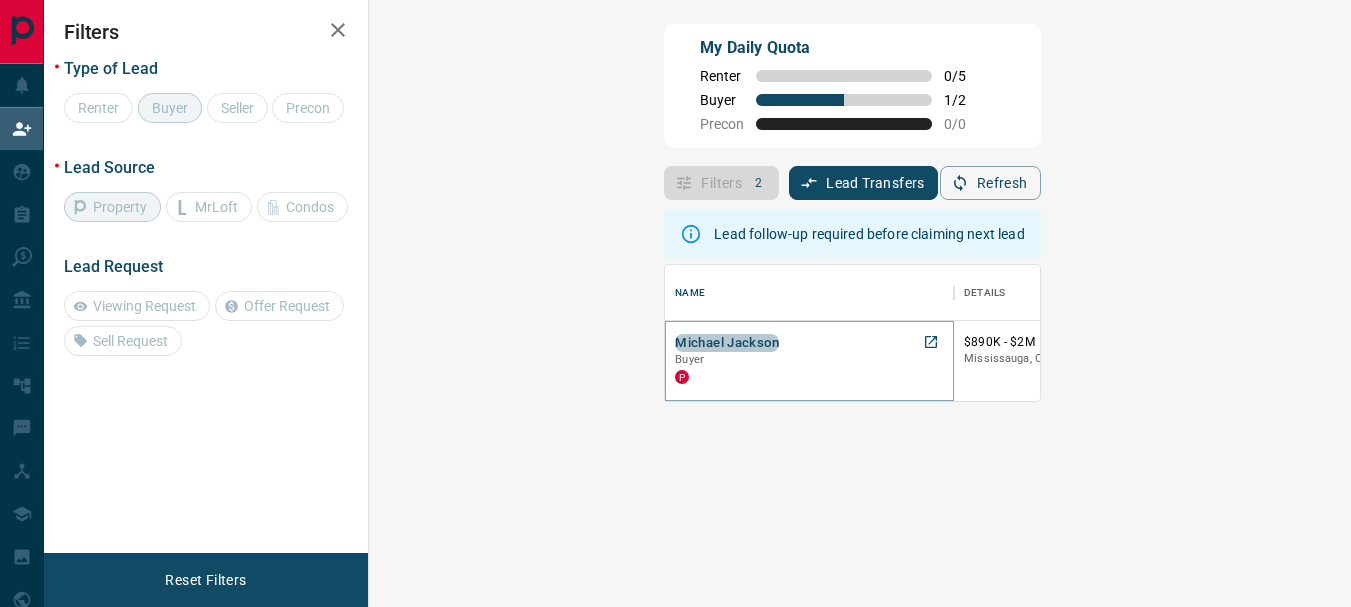 click on "Michael Jackson" at bounding box center [727, 343] 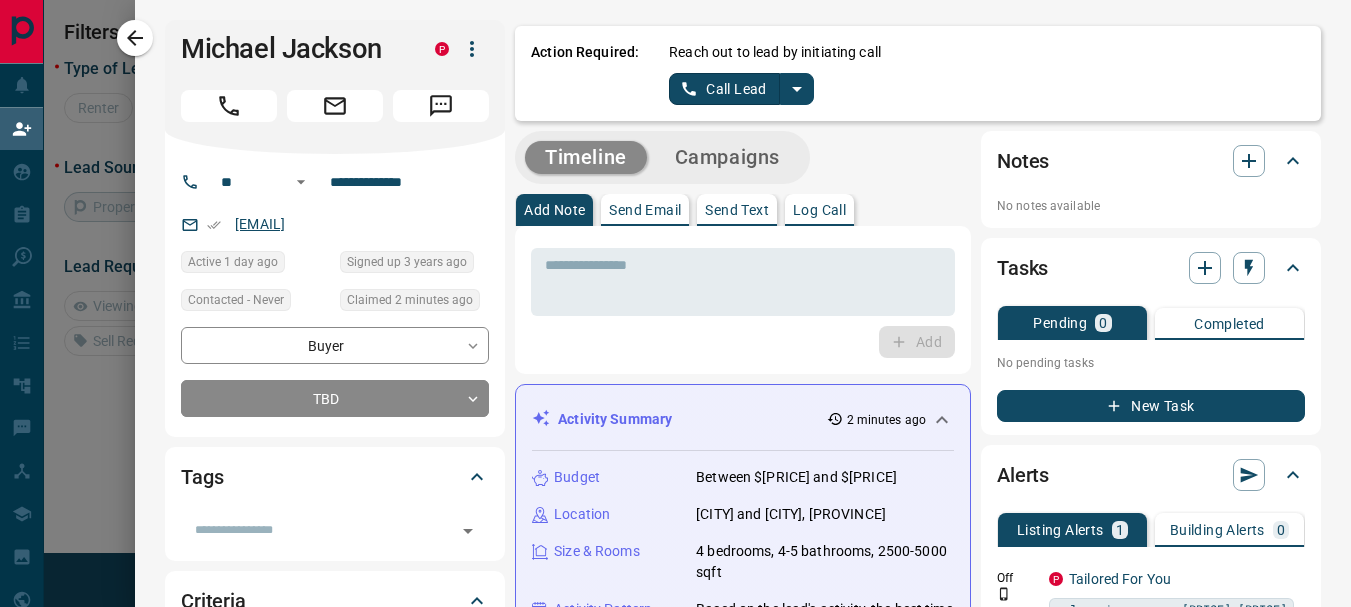 click on "[EMAIL]" at bounding box center (260, 224) 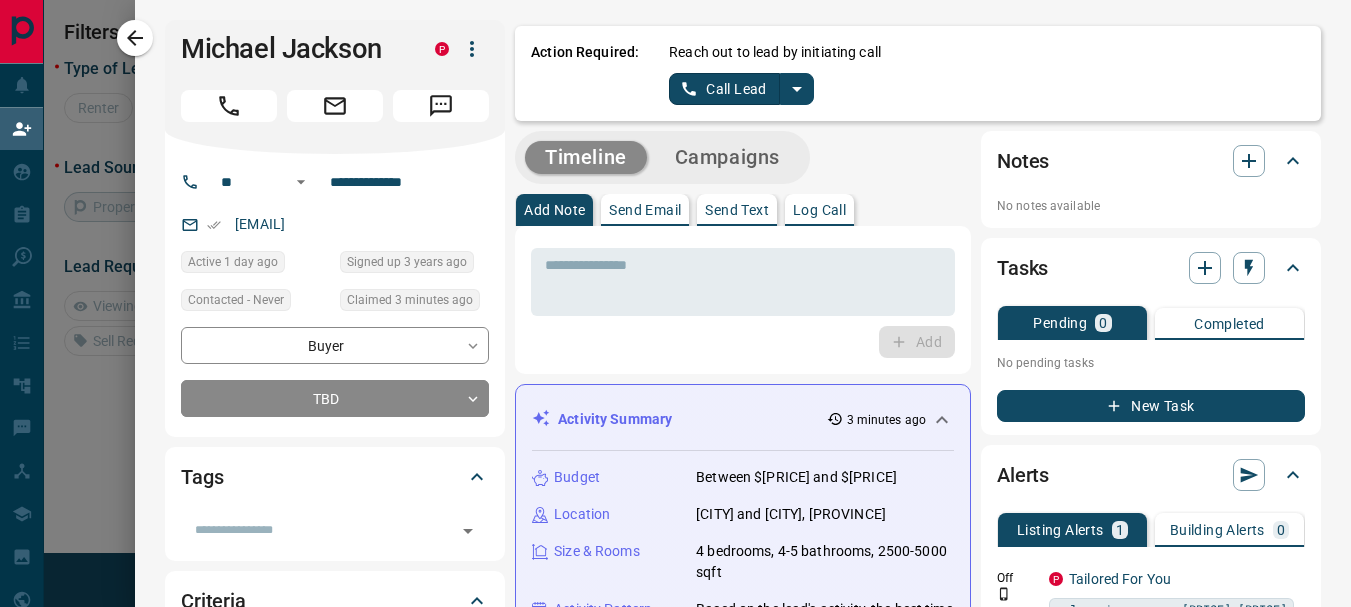 drag, startPoint x: 217, startPoint y: 224, endPoint x: 377, endPoint y: 231, distance: 160.15305 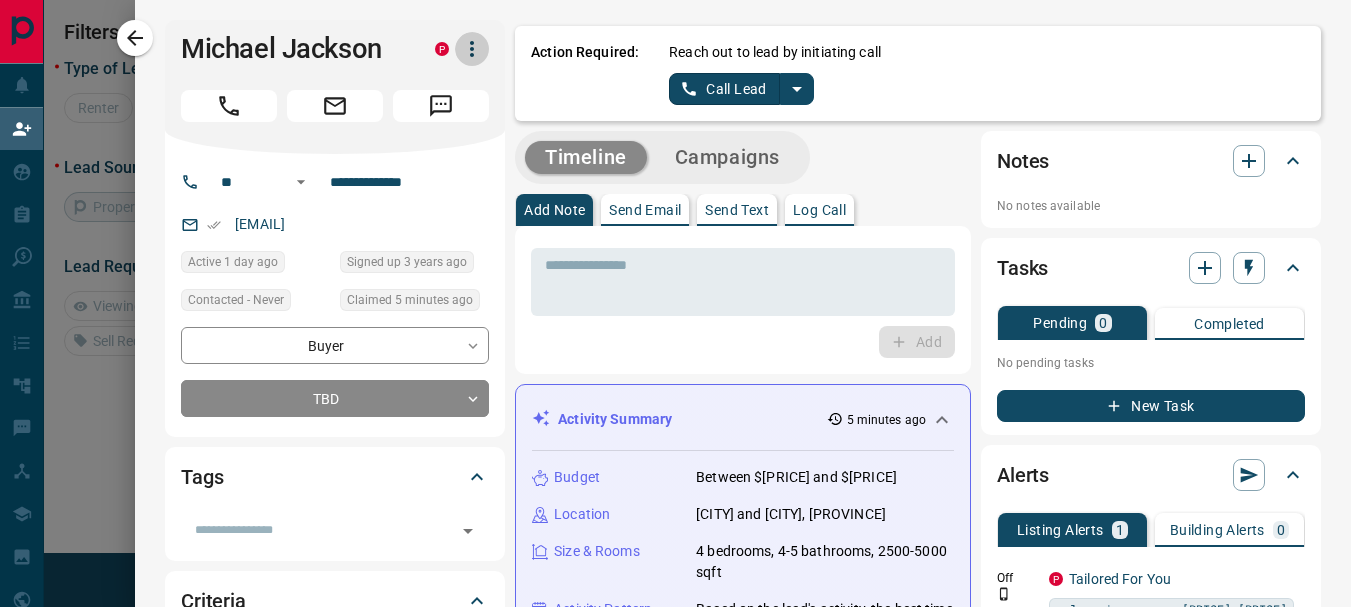 click 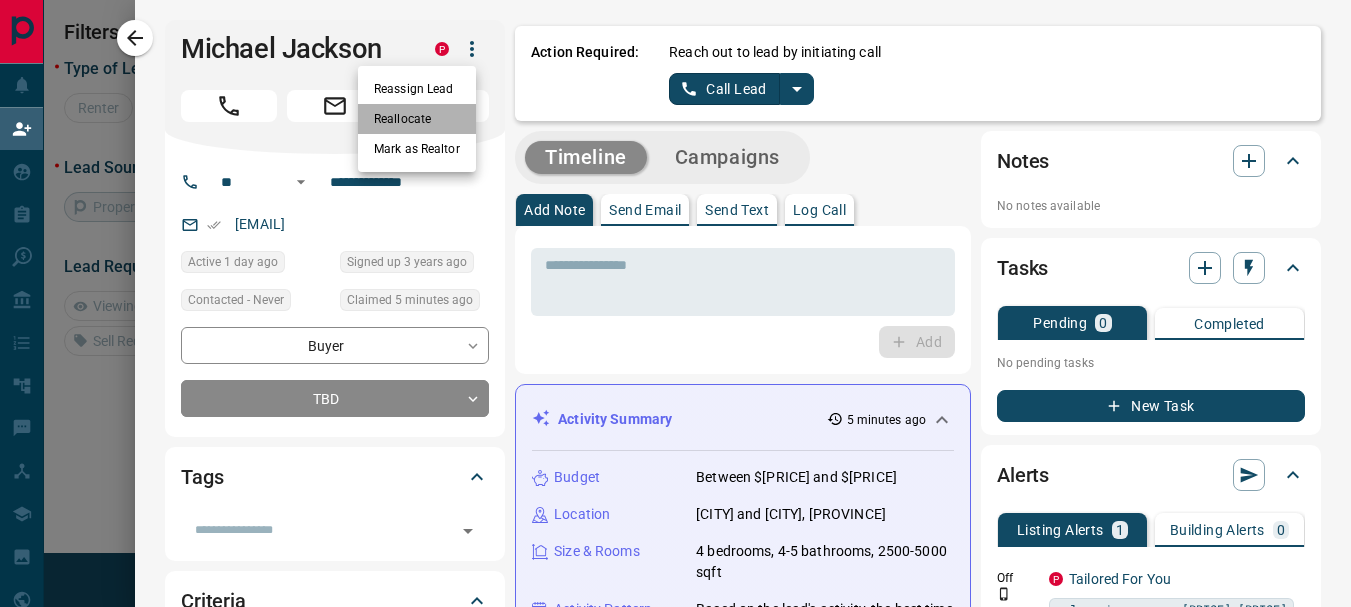 click on "Reallocate" at bounding box center (417, 119) 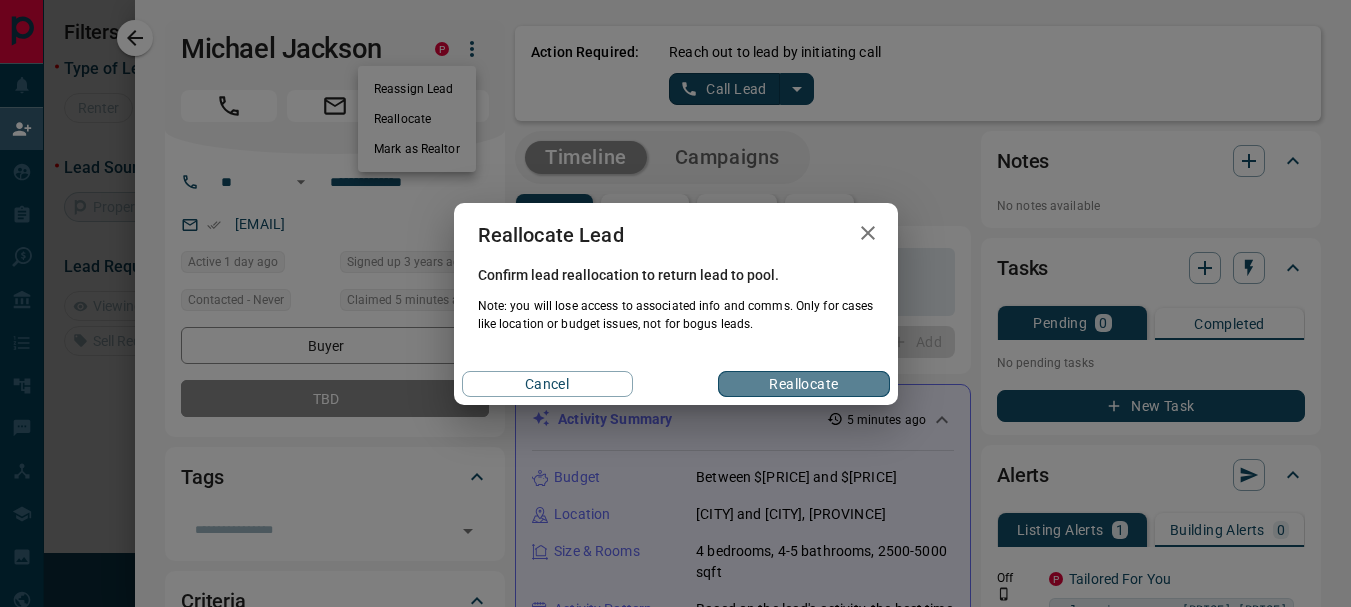 click on "Reallocate" at bounding box center (803, 384) 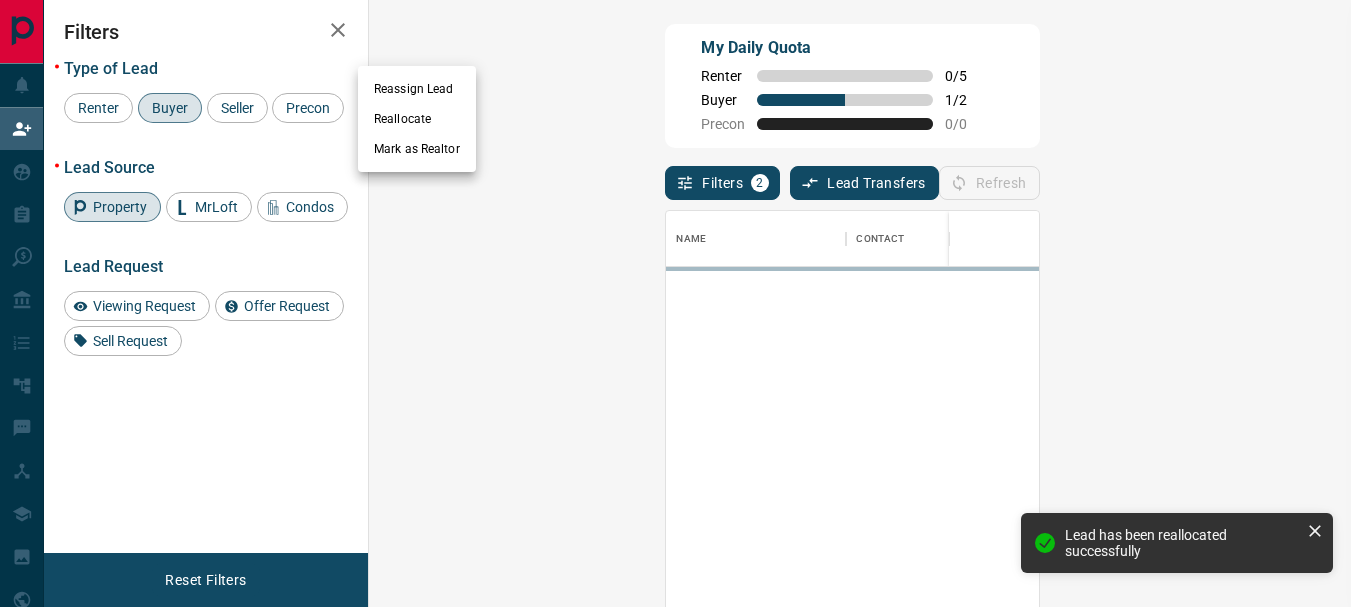 scroll, scrollTop: 16, scrollLeft: 16, axis: both 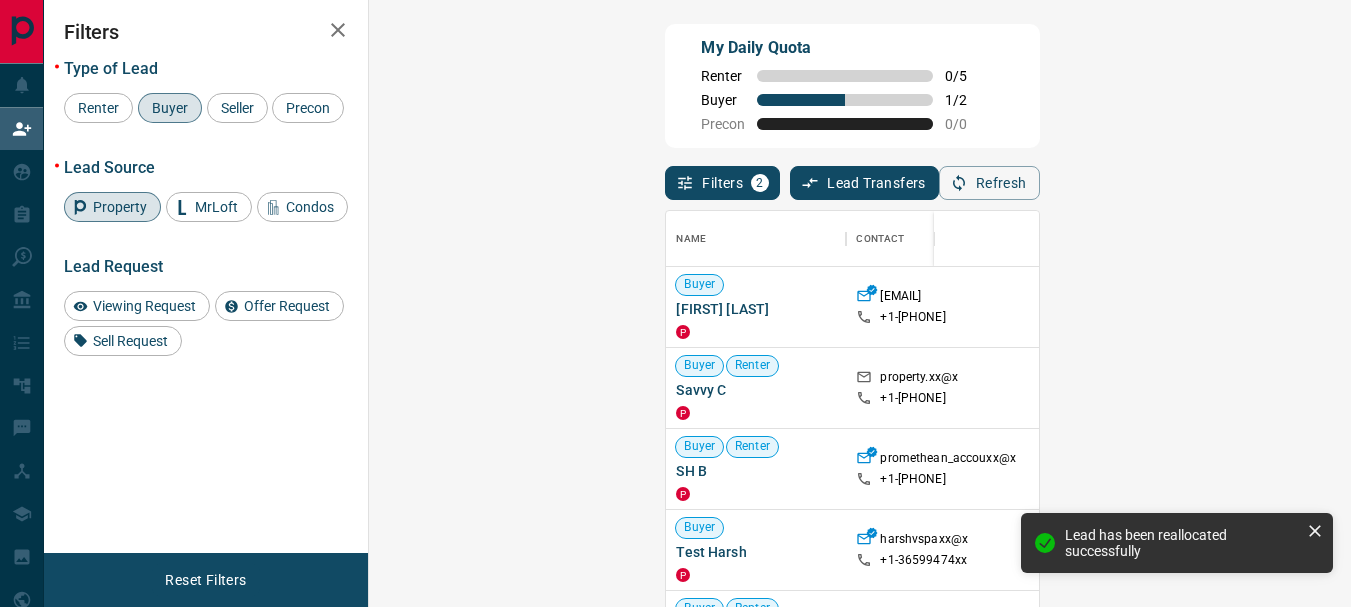 click on "Property" at bounding box center [120, 207] 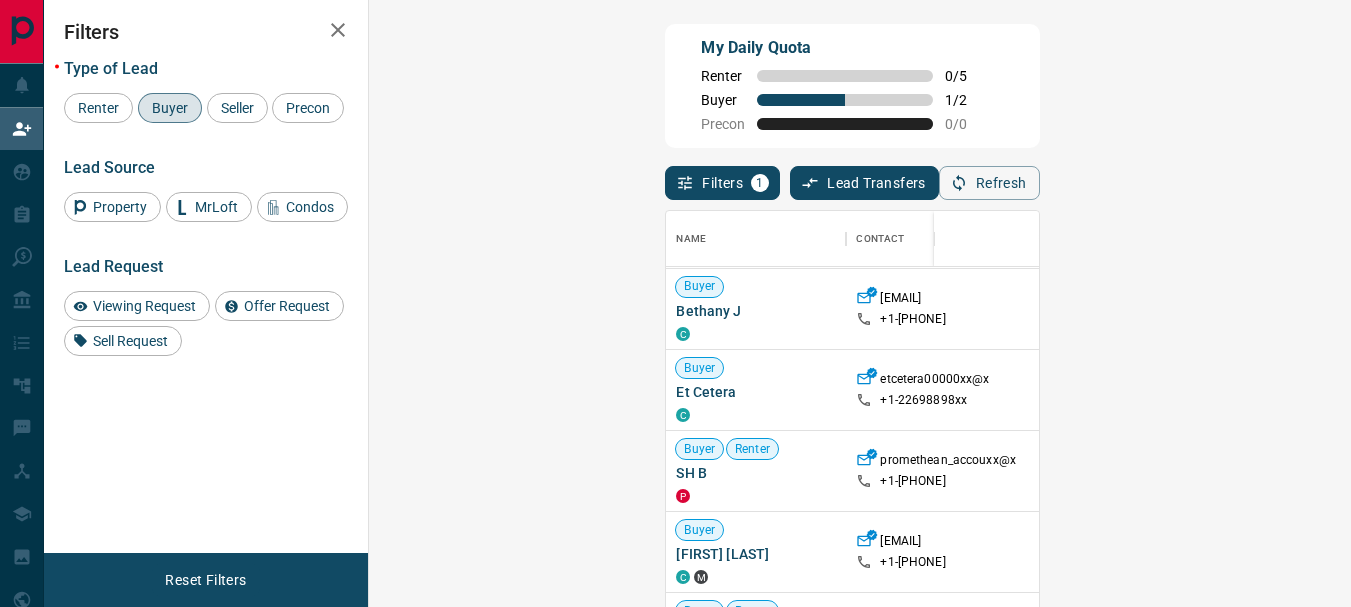 scroll, scrollTop: 414, scrollLeft: 0, axis: vertical 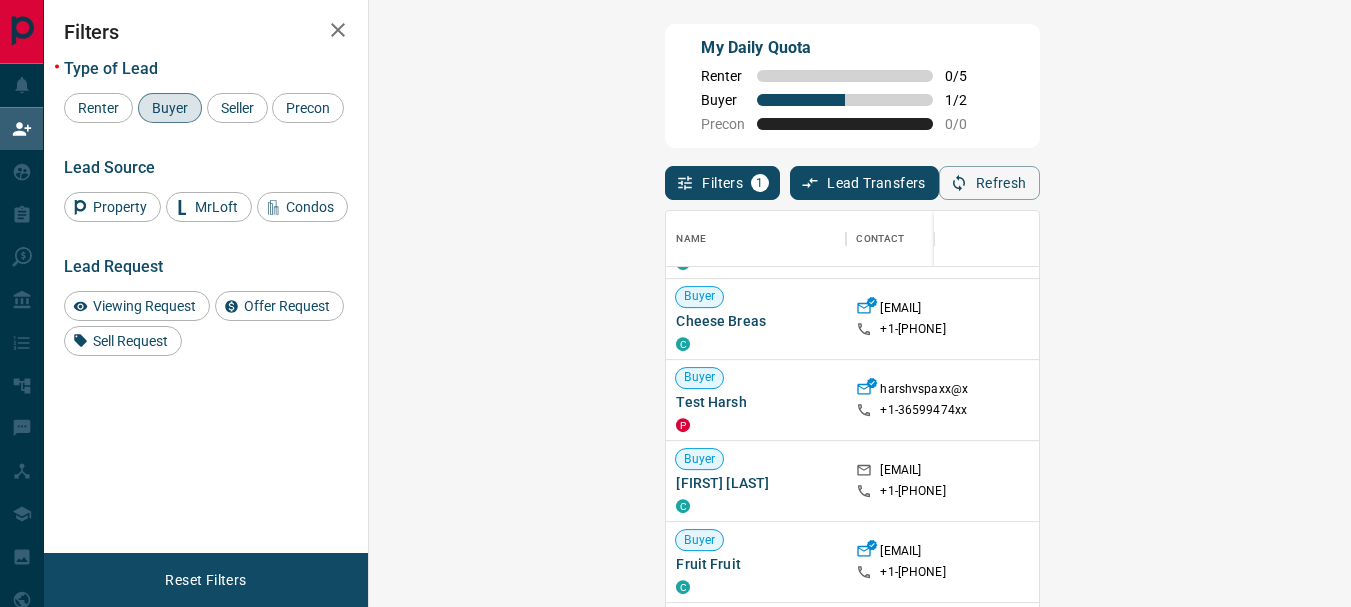 click on "Claim" at bounding box center (1560, 481) 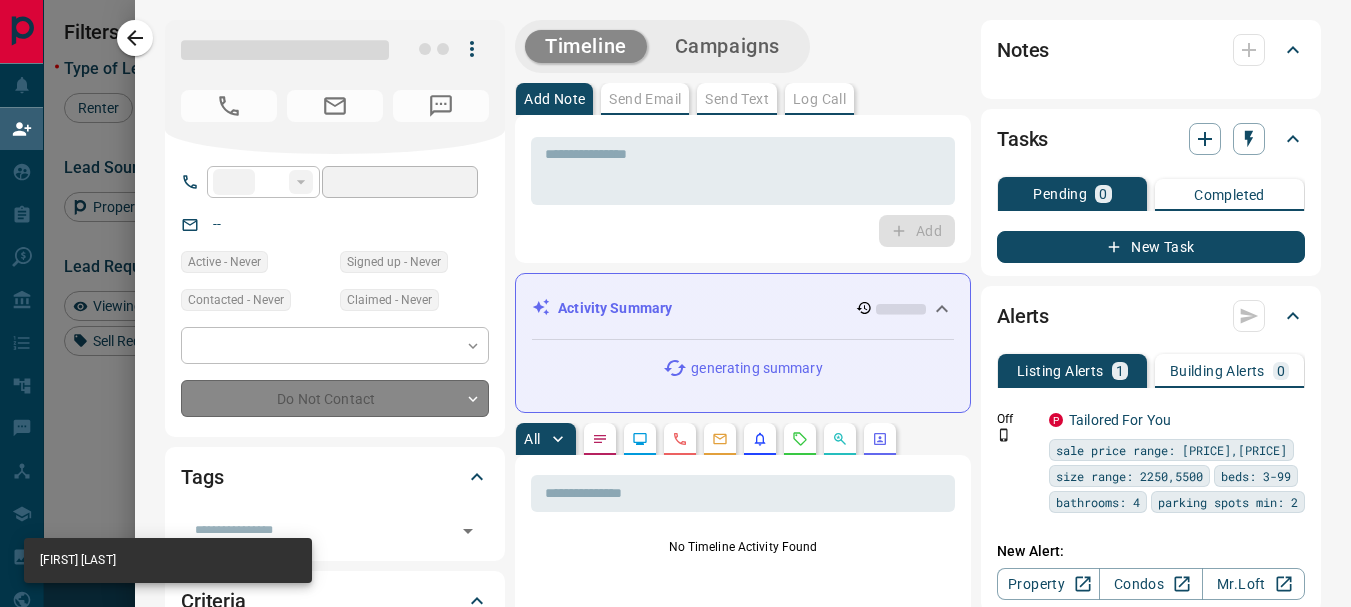type on "**" 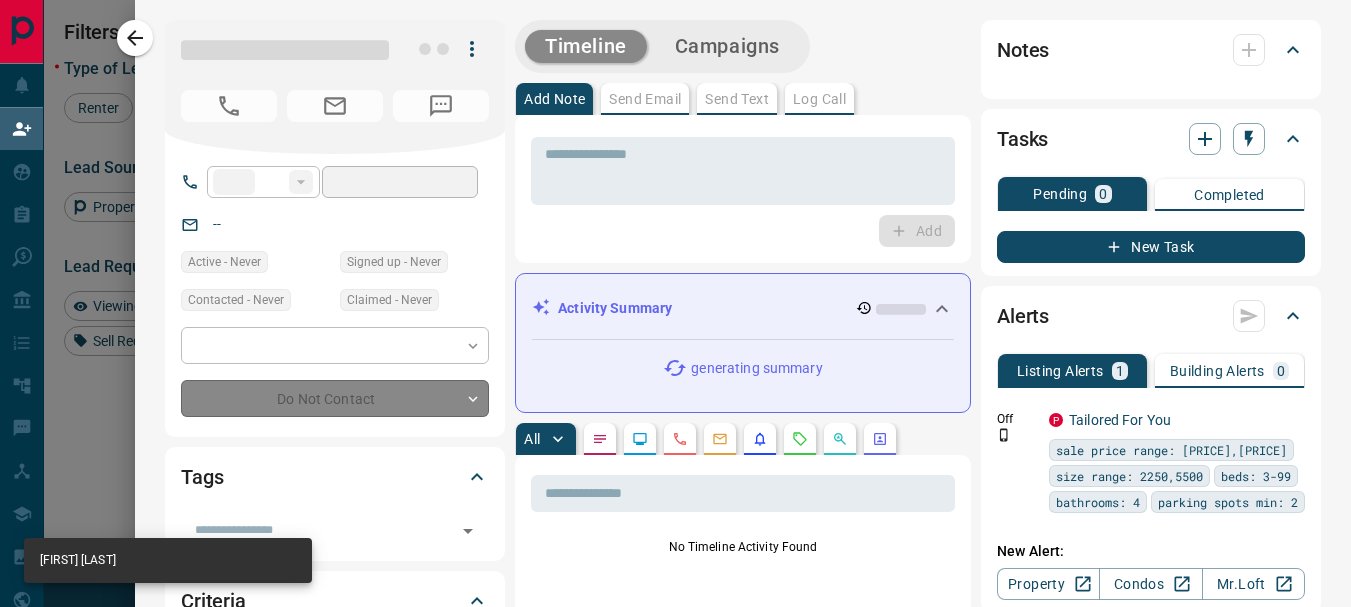 type on "**********" 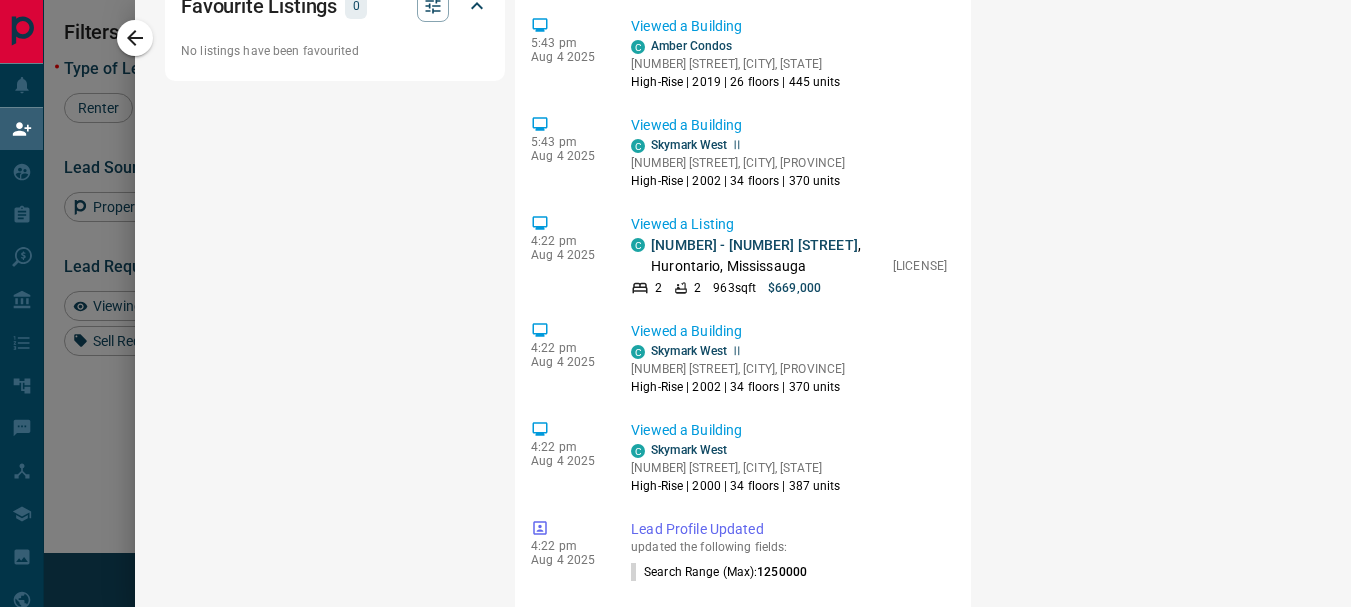 scroll, scrollTop: 1585, scrollLeft: 0, axis: vertical 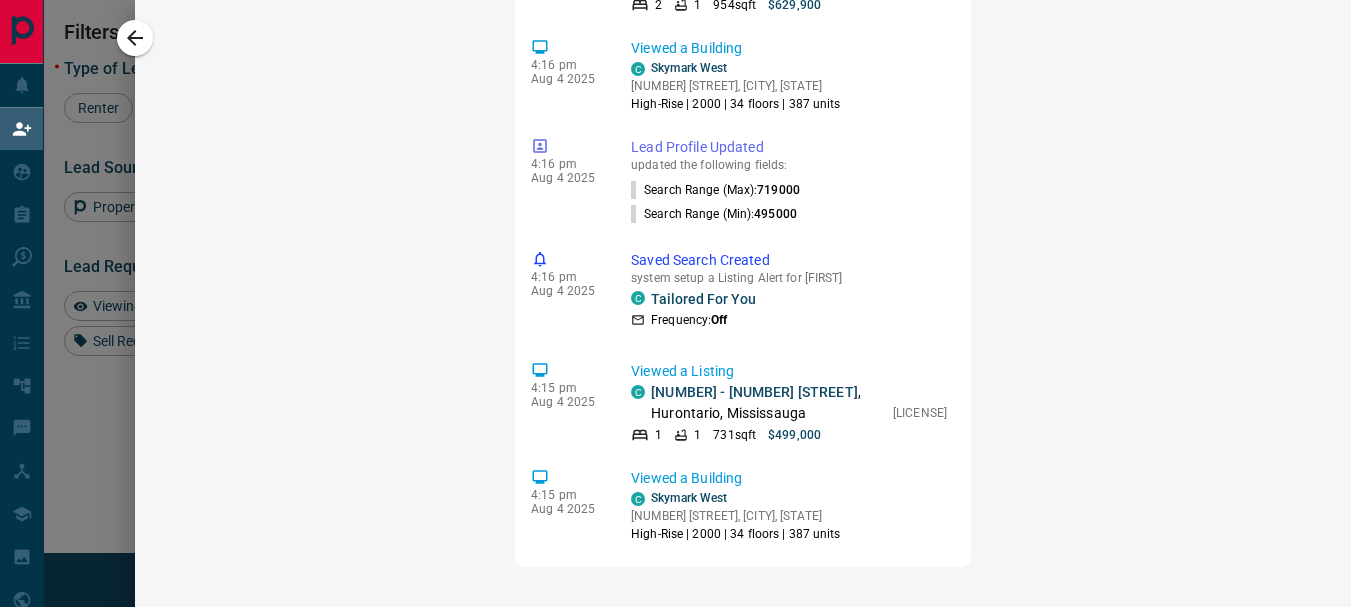 drag, startPoint x: 924, startPoint y: 71, endPoint x: 955, endPoint y: 357, distance: 287.67517 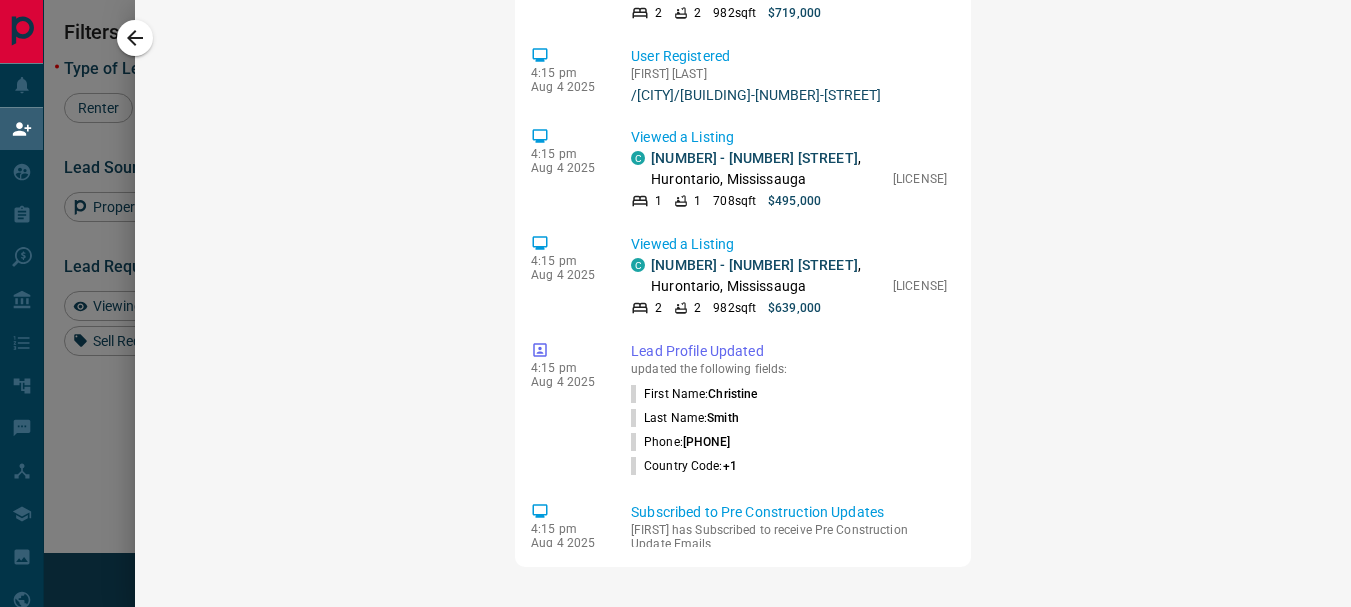 scroll, scrollTop: 2302, scrollLeft: 0, axis: vertical 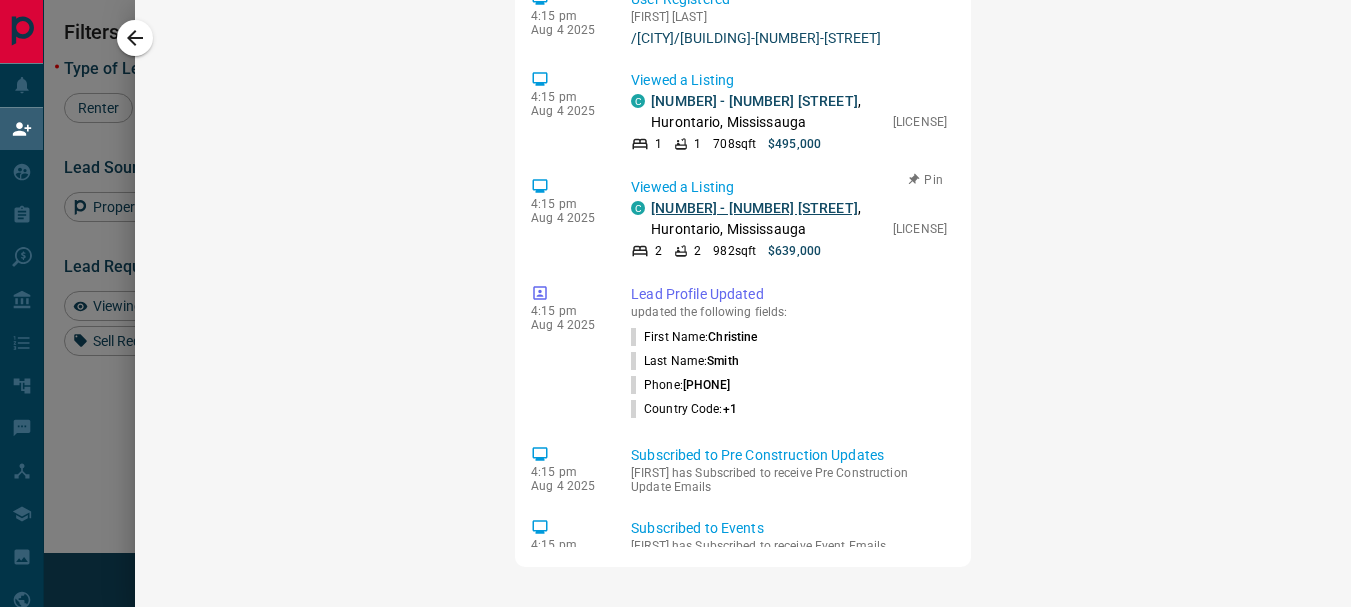 click on "[NUMBER] - [NUMBER] [STREET]" at bounding box center (754, 208) 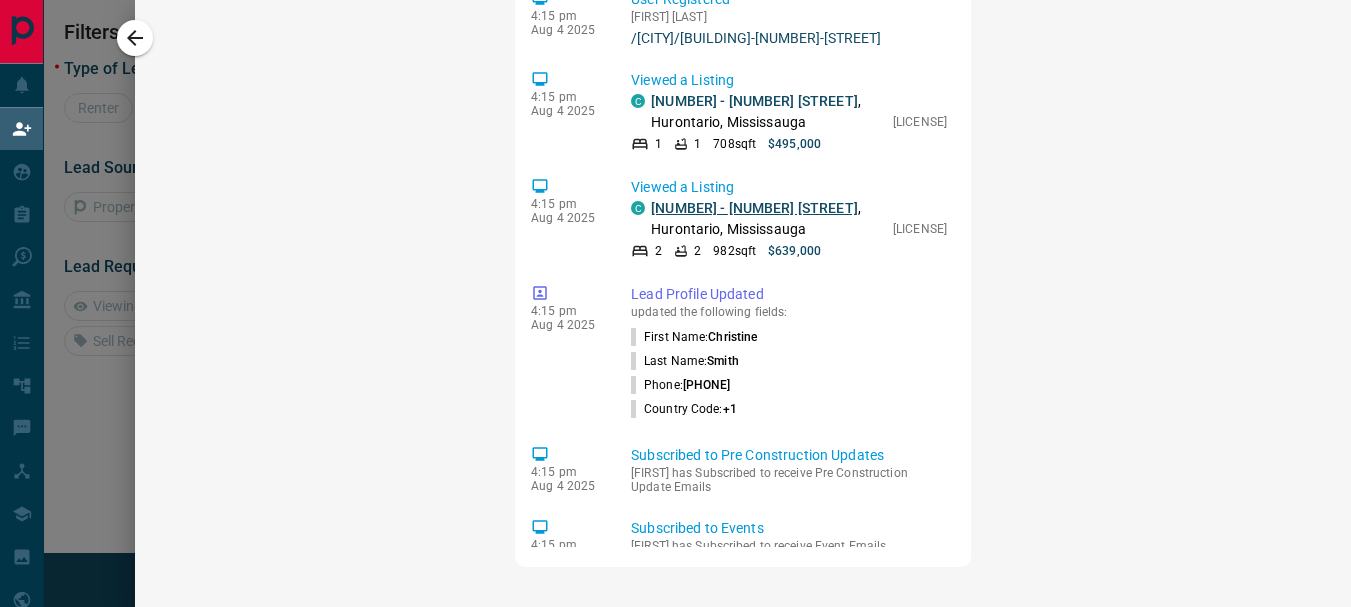 scroll, scrollTop: 121, scrollLeft: 924, axis: both 